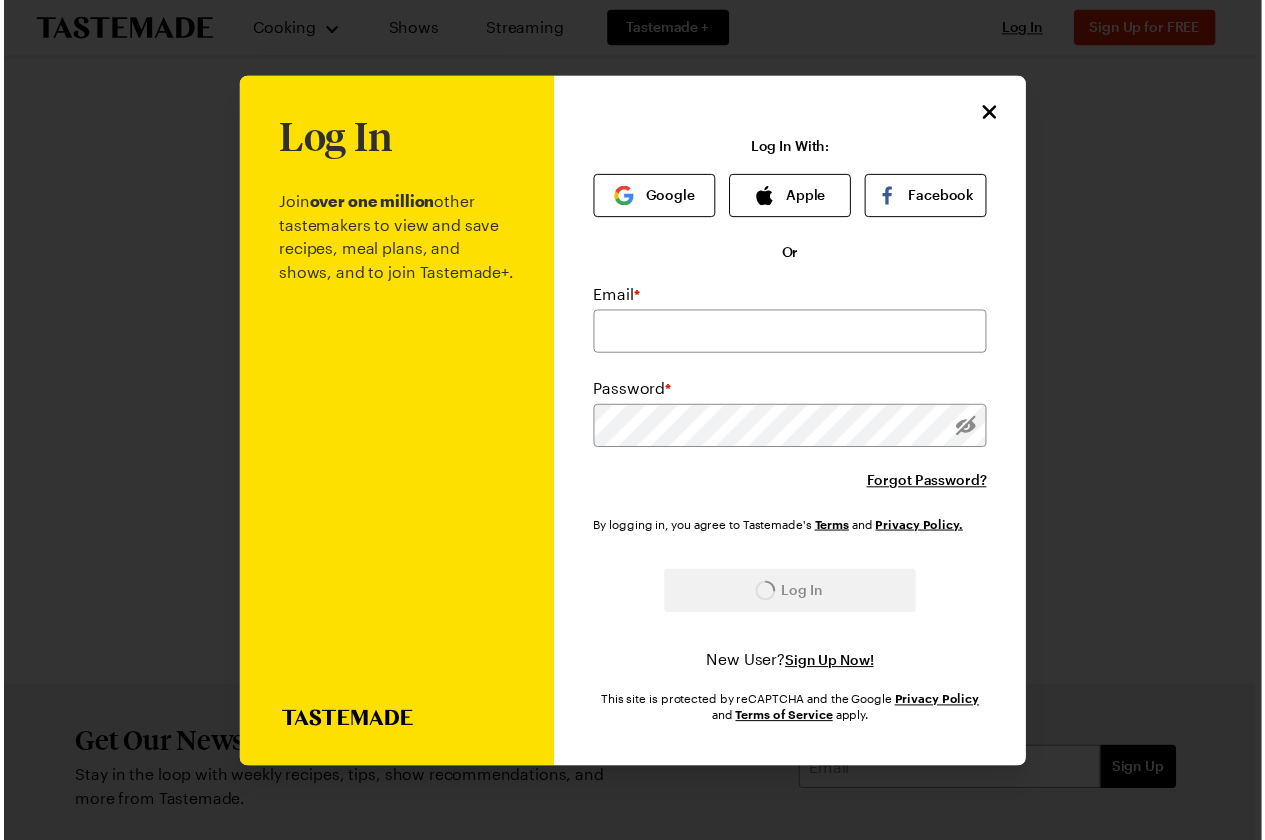 scroll, scrollTop: 0, scrollLeft: 0, axis: both 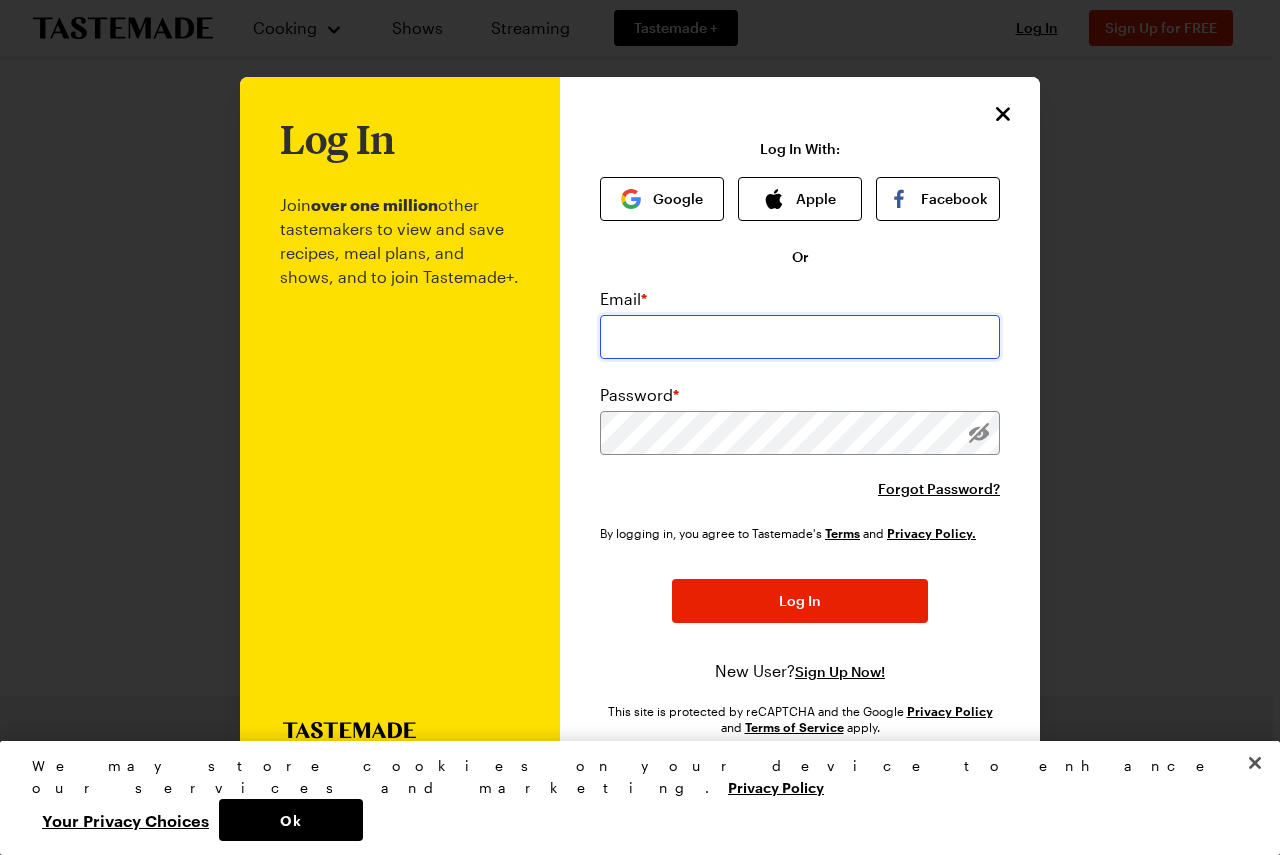 click at bounding box center (800, 337) 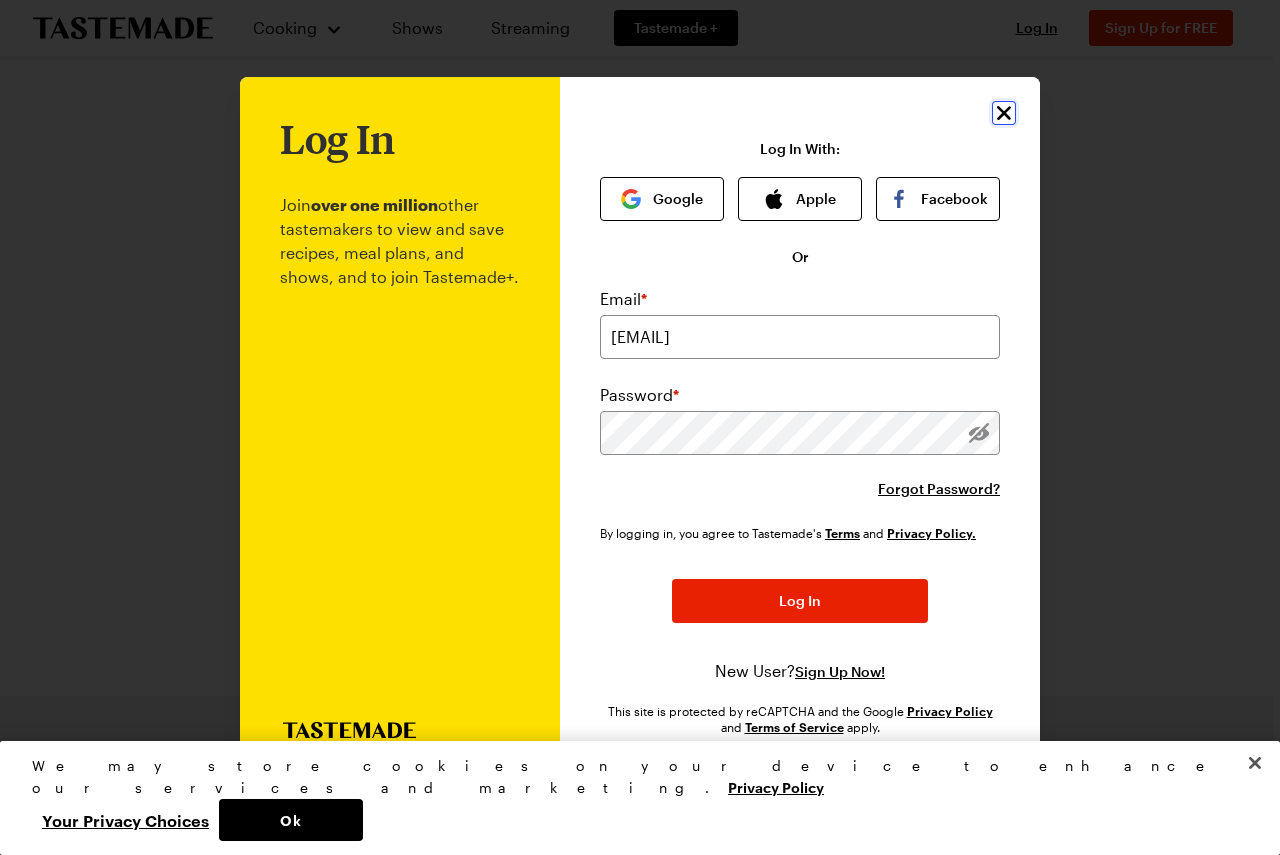 click 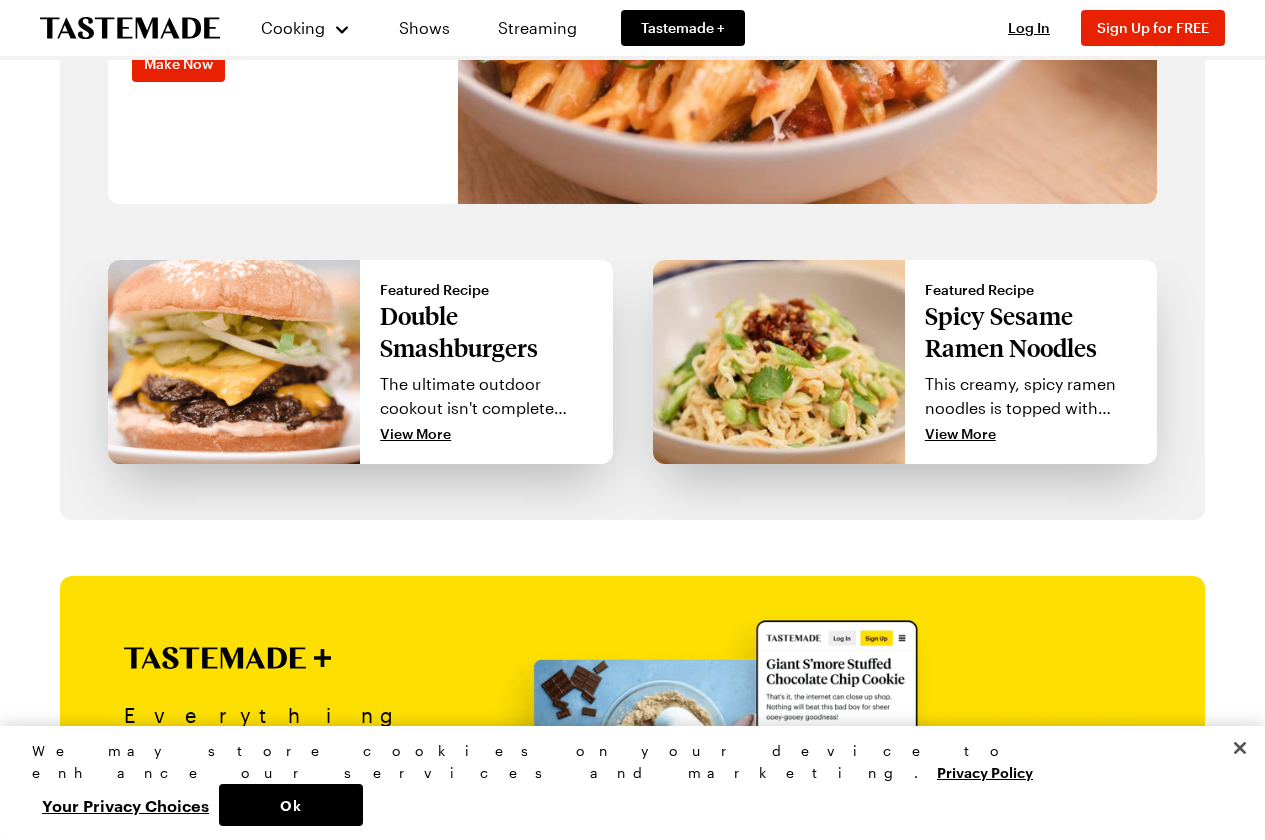 scroll, scrollTop: 1739, scrollLeft: 0, axis: vertical 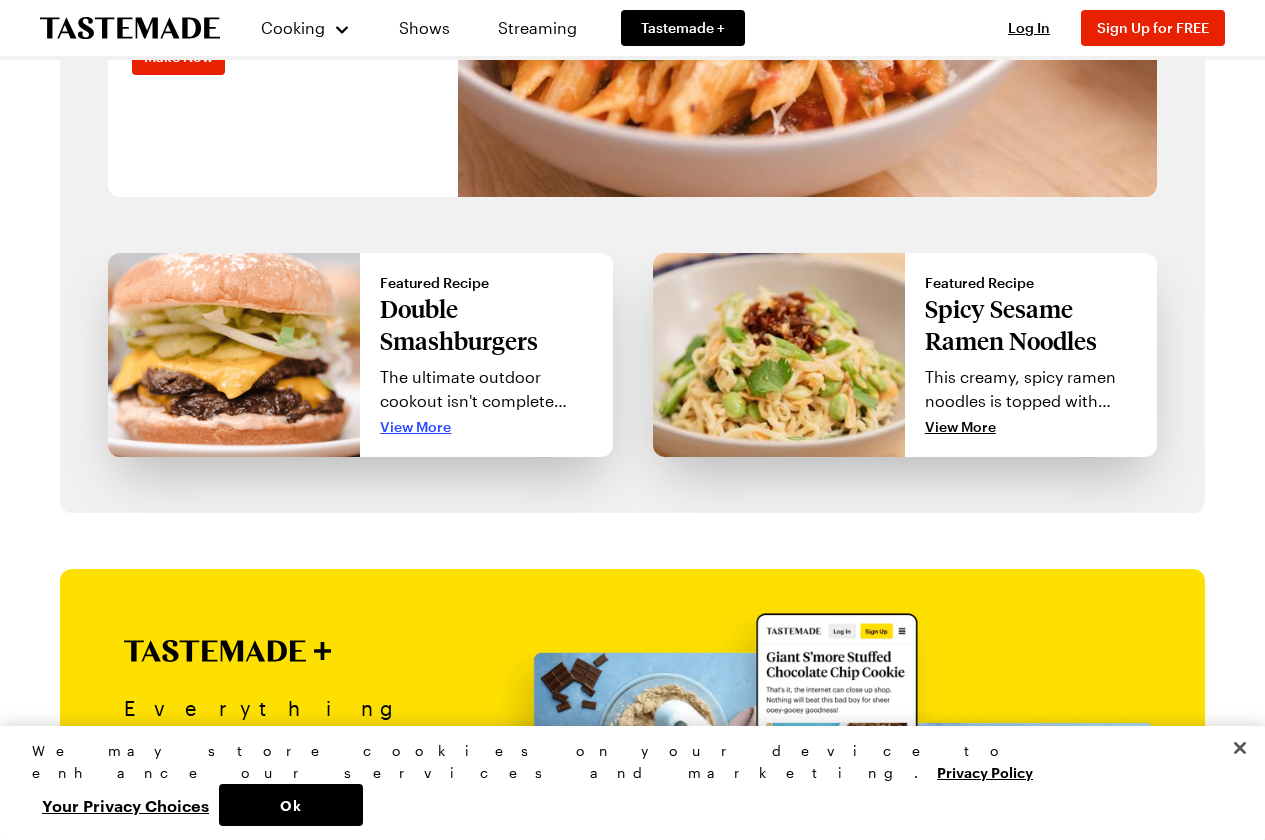 click on "View More" at bounding box center [415, 427] 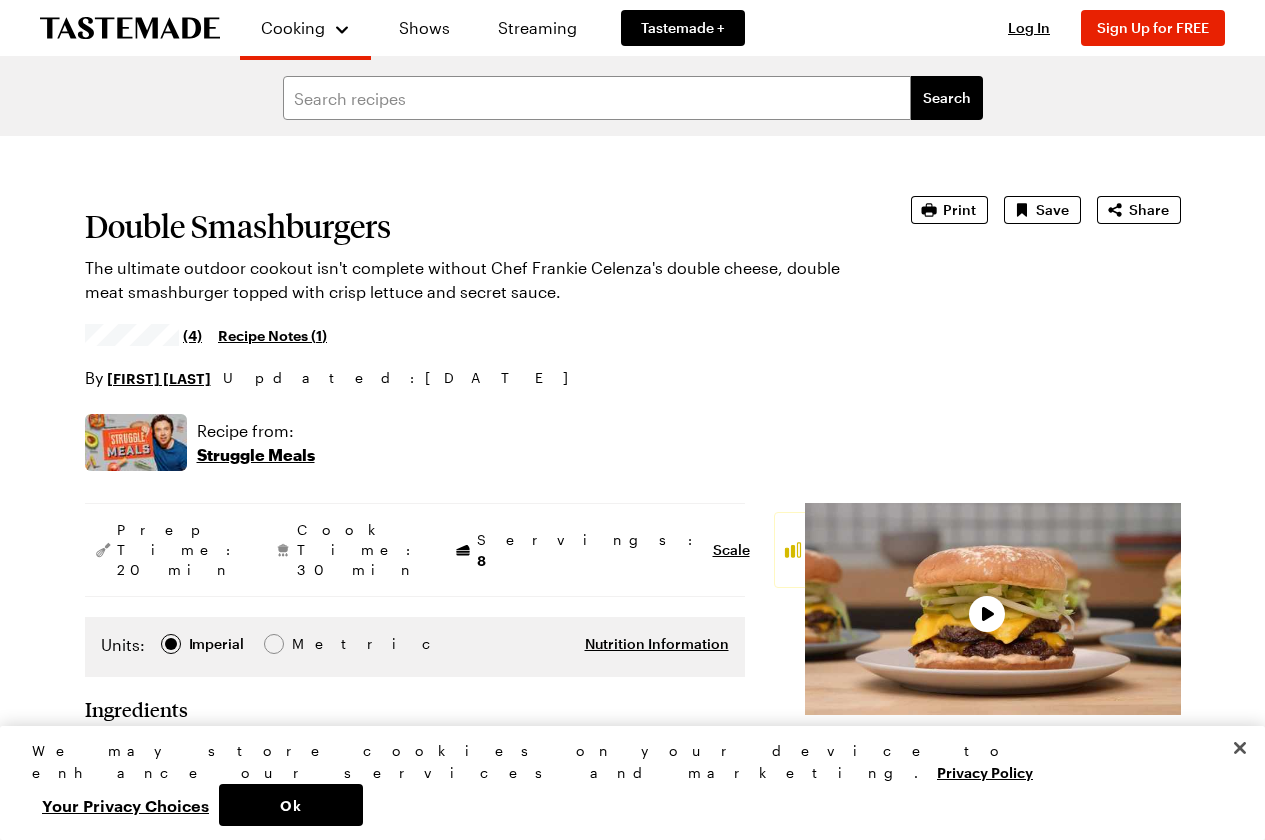 scroll, scrollTop: 0, scrollLeft: 0, axis: both 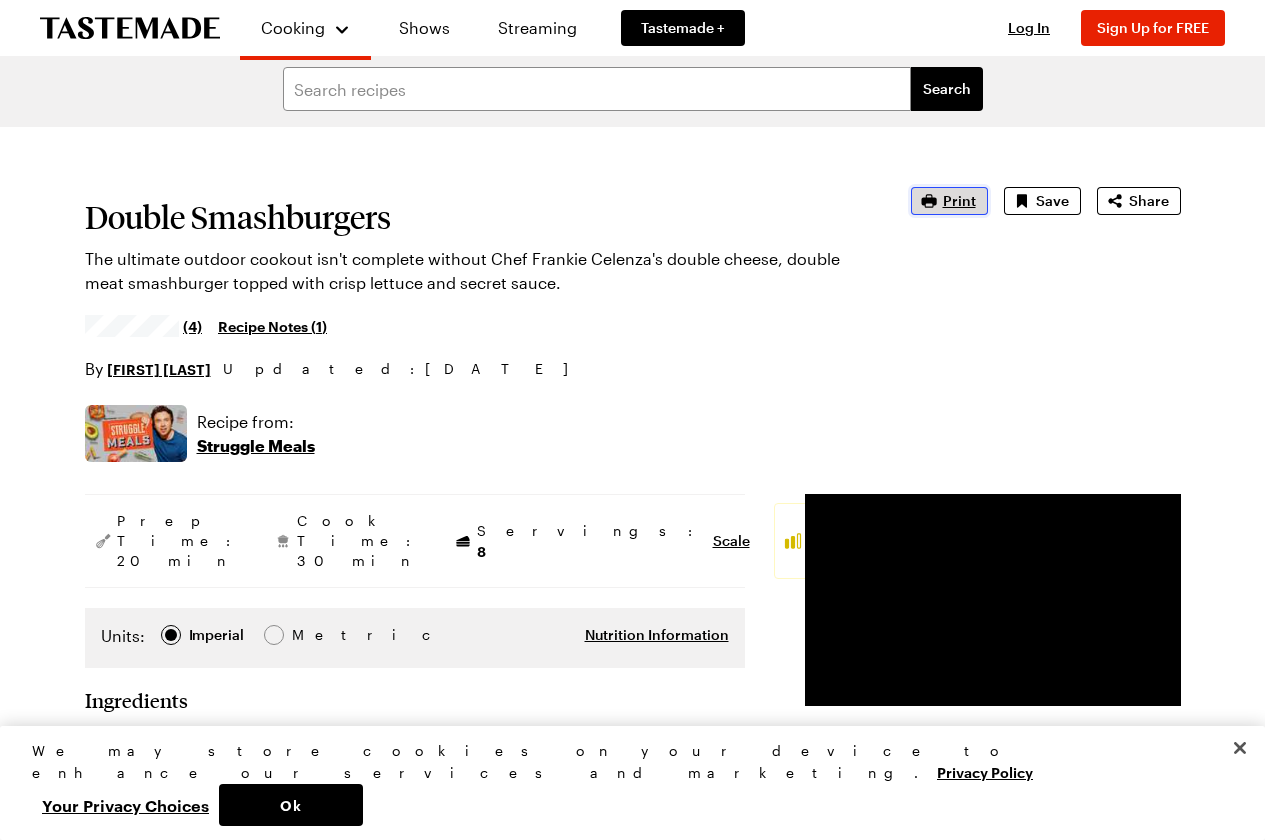 click on "Print" at bounding box center (959, 201) 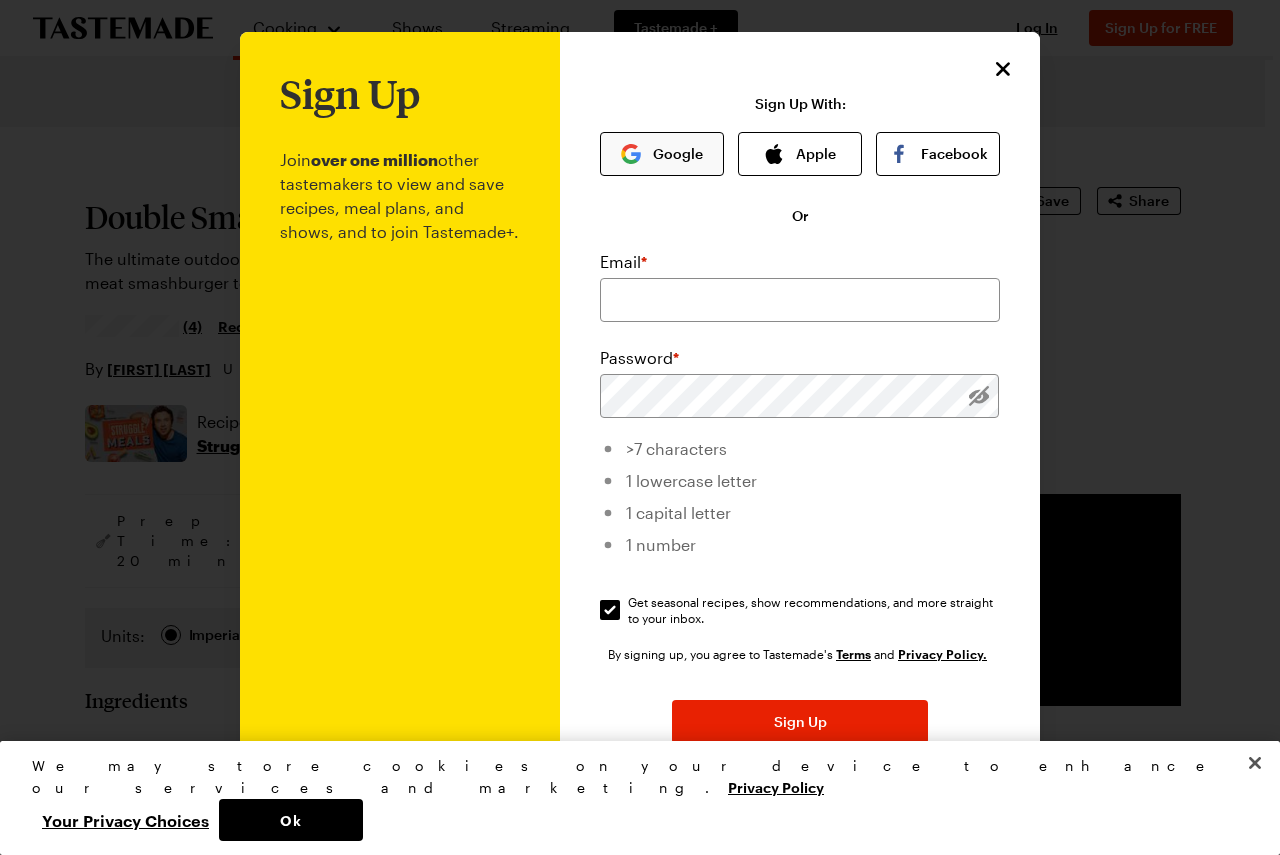 click on "Google" at bounding box center [662, 154] 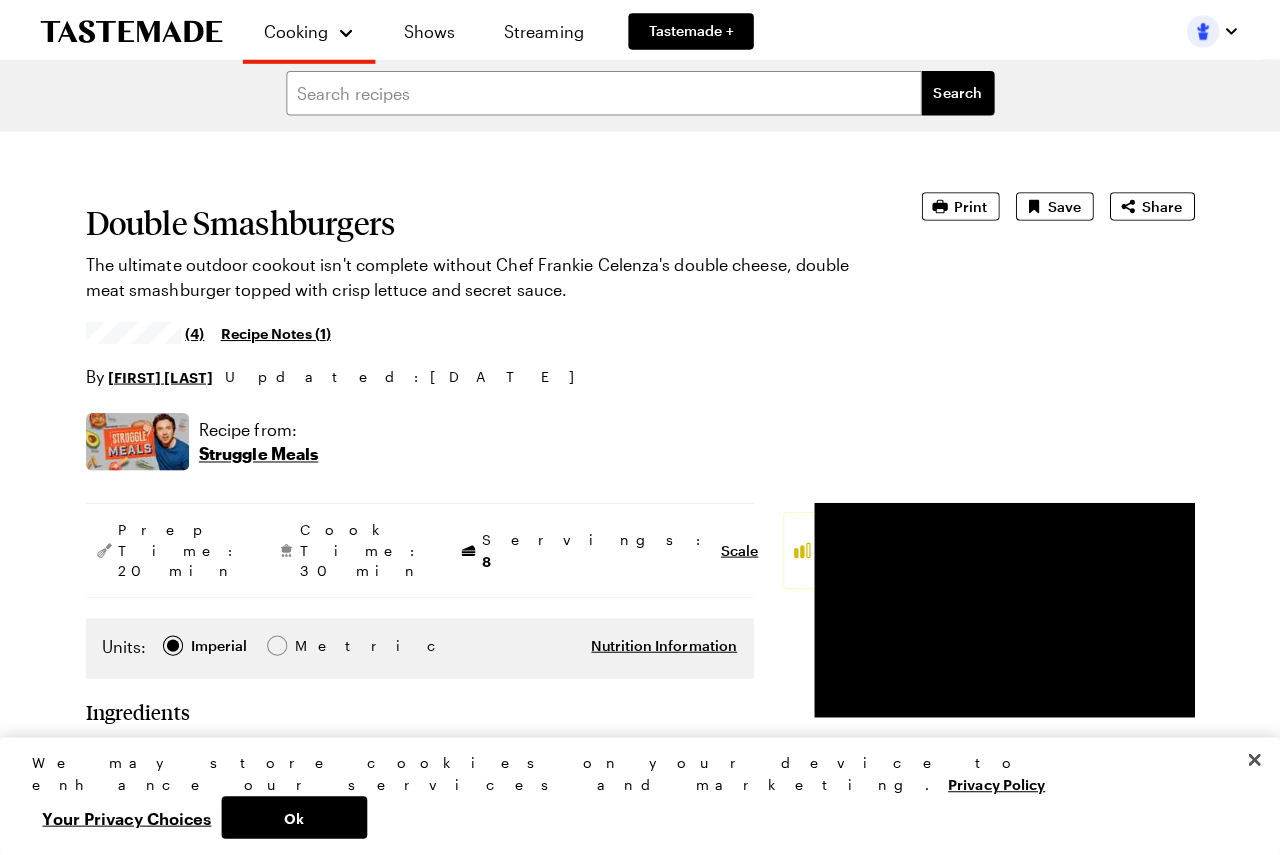 scroll, scrollTop: 0, scrollLeft: 0, axis: both 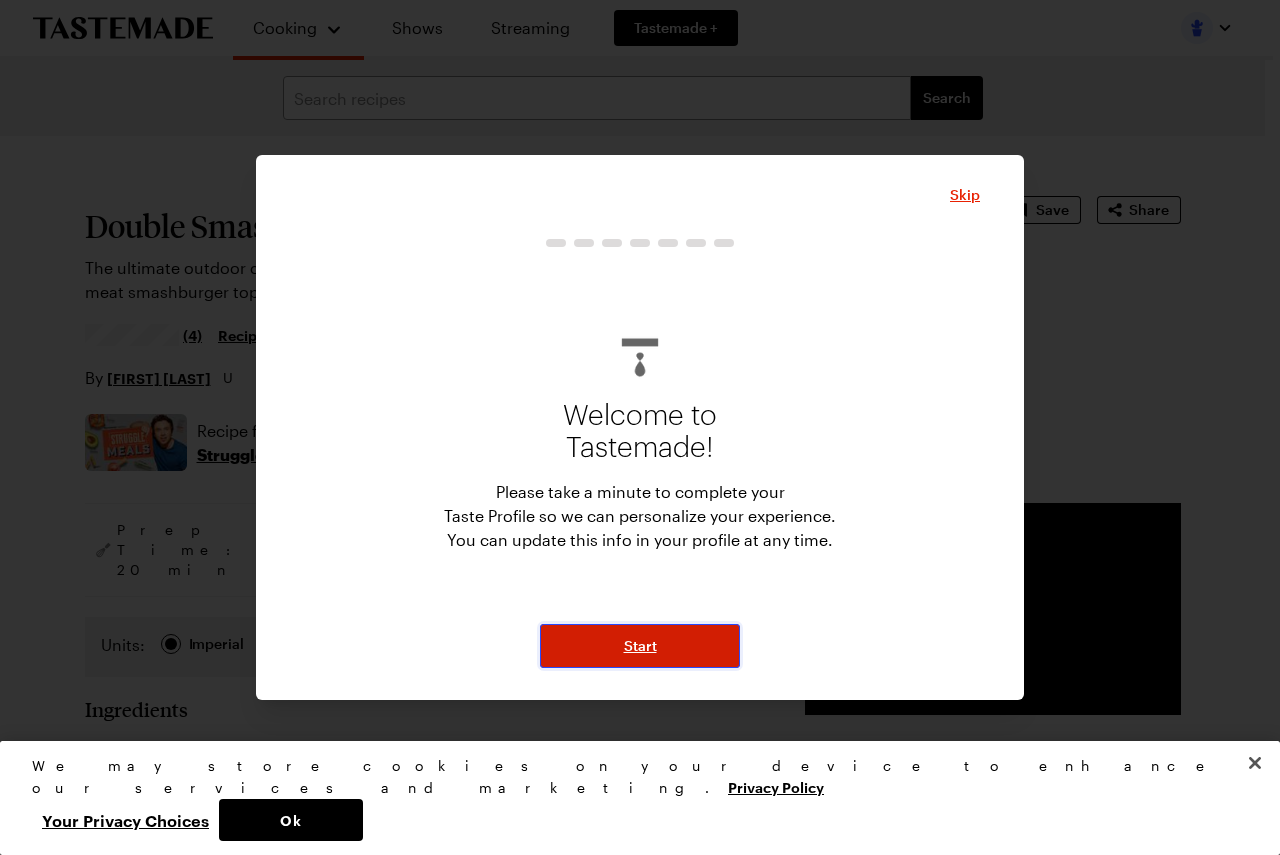 click on "Start" at bounding box center (640, 646) 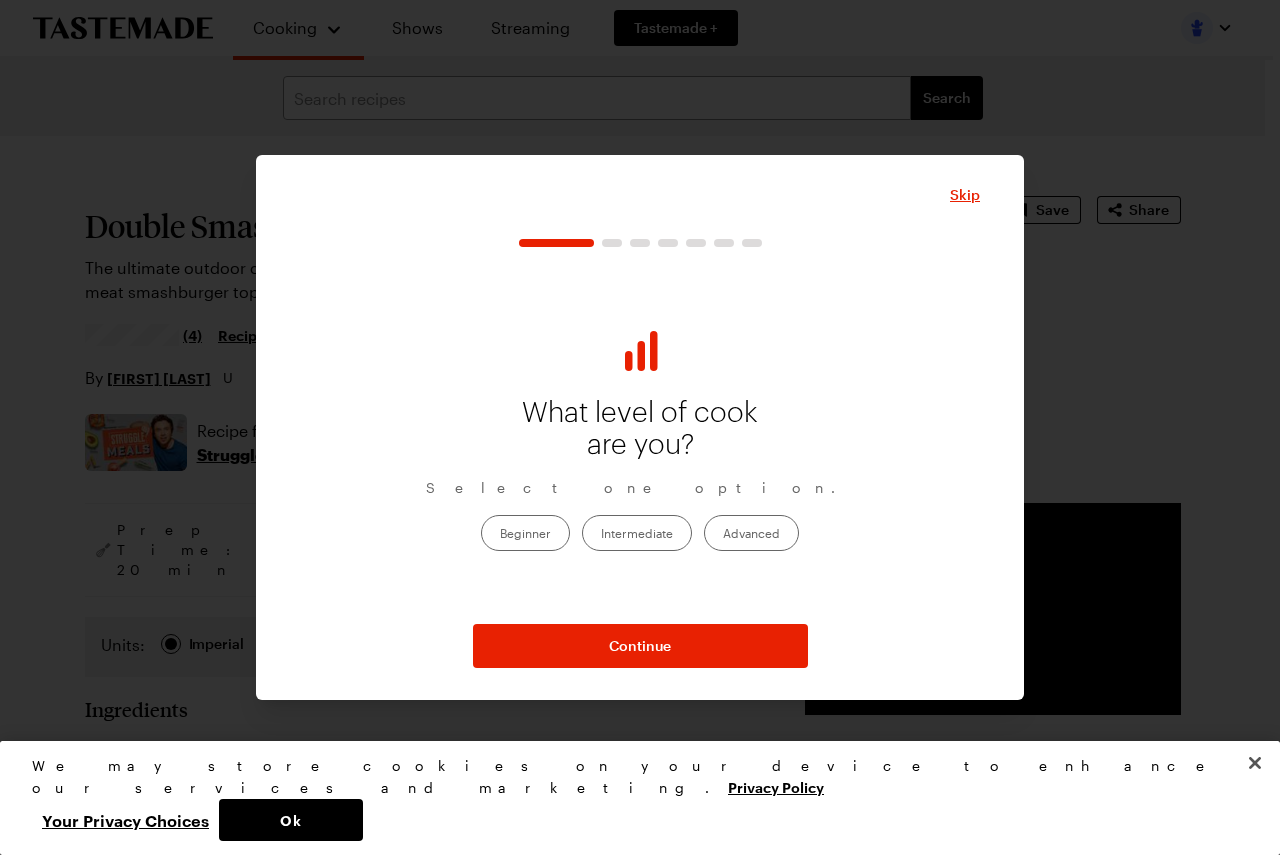 click on "Intermediate" at bounding box center (637, 533) 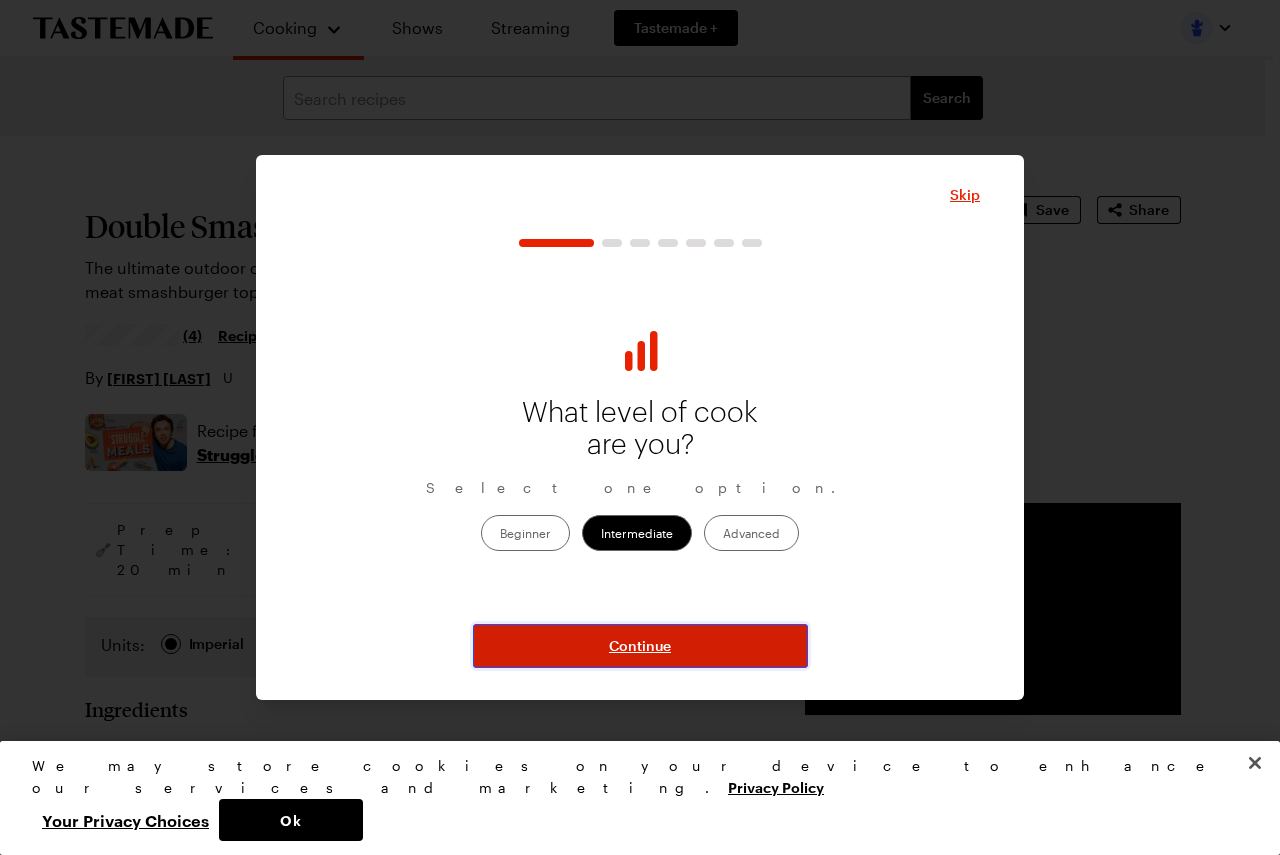 click on "Continue" at bounding box center (640, 646) 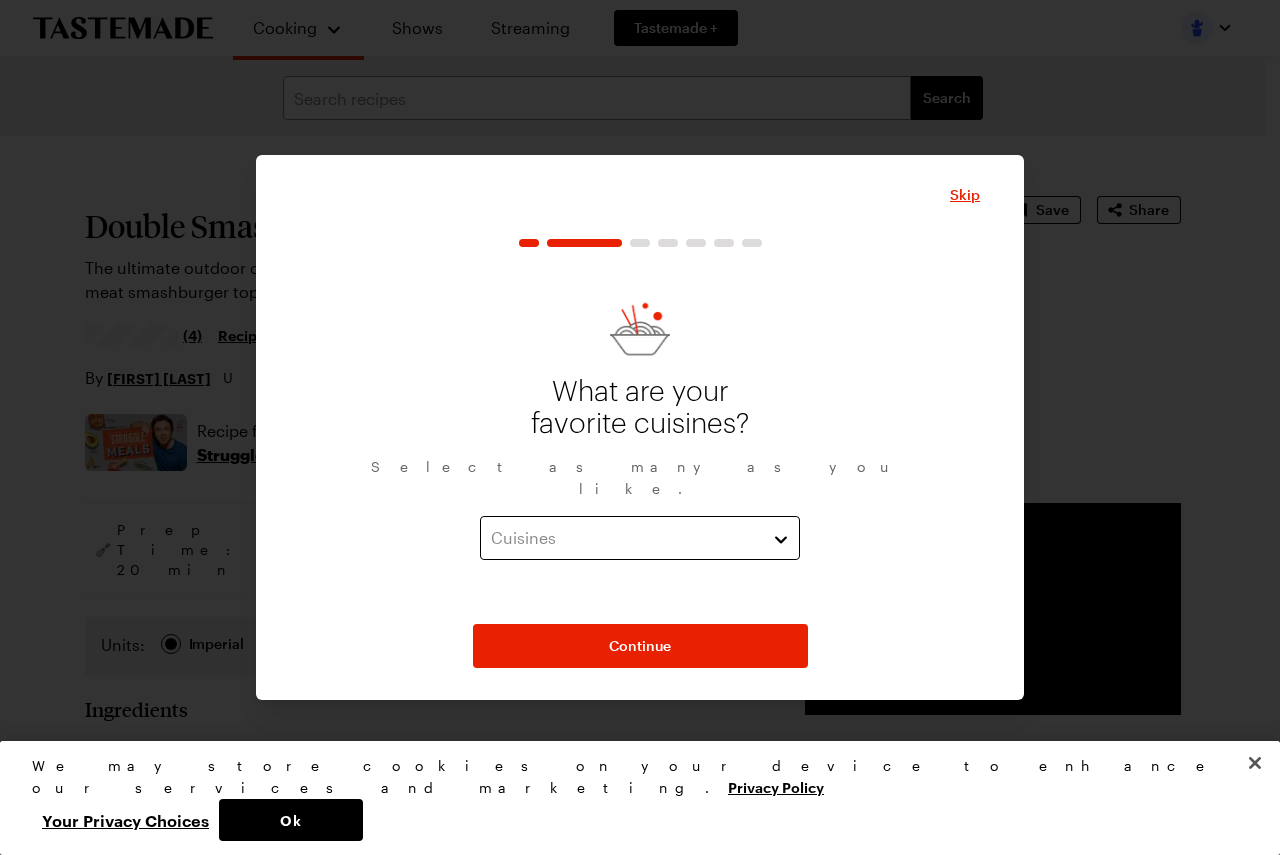 click on "Cuisines" at bounding box center (640, 538) 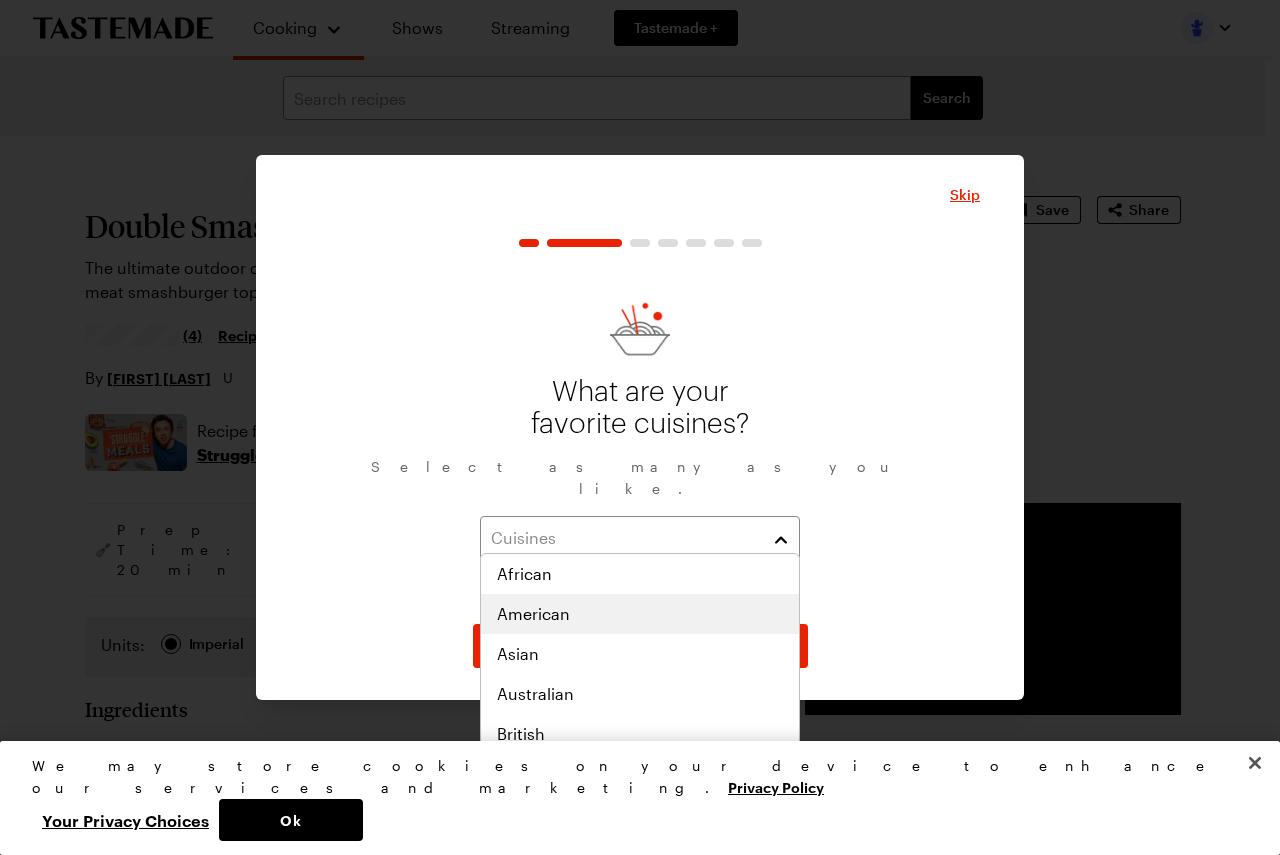 click on "American" at bounding box center (640, 614) 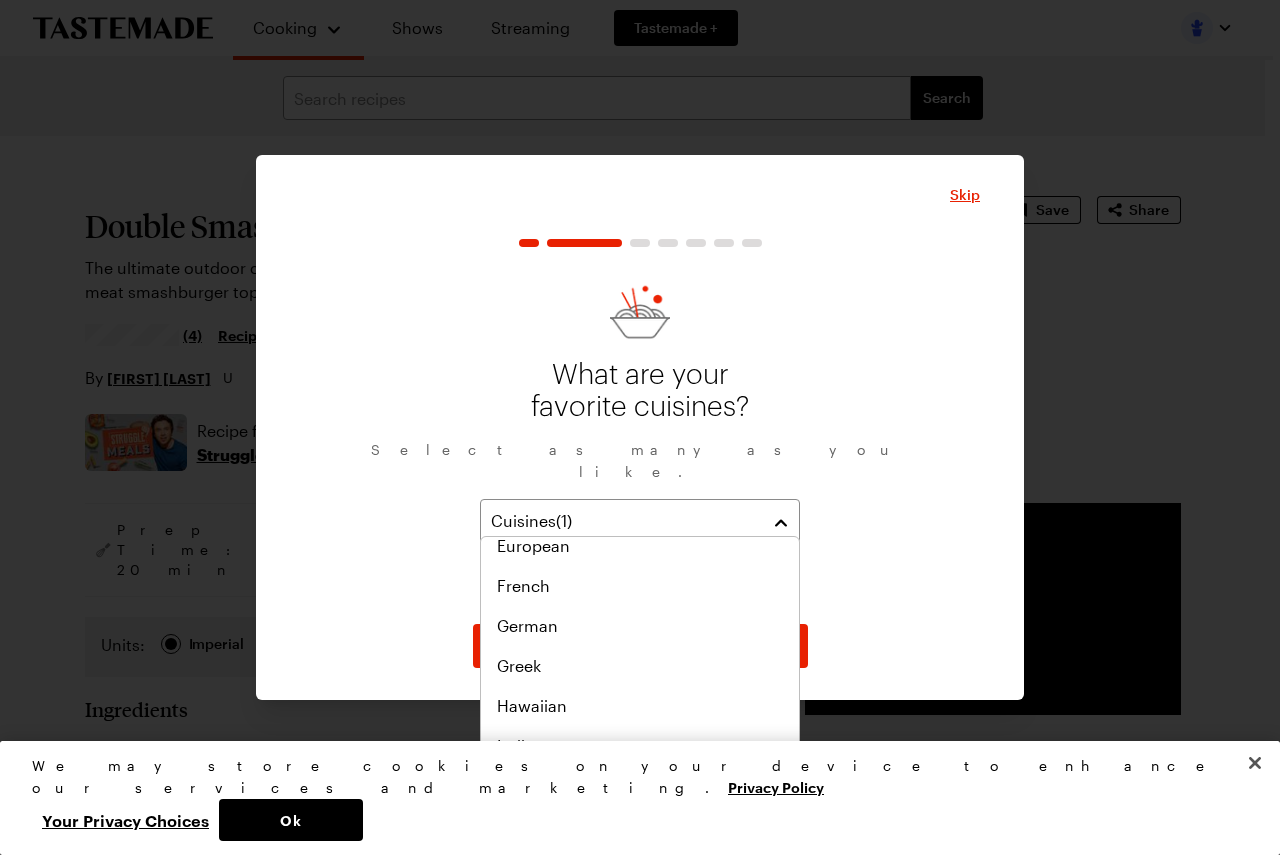 scroll, scrollTop: 477, scrollLeft: 0, axis: vertical 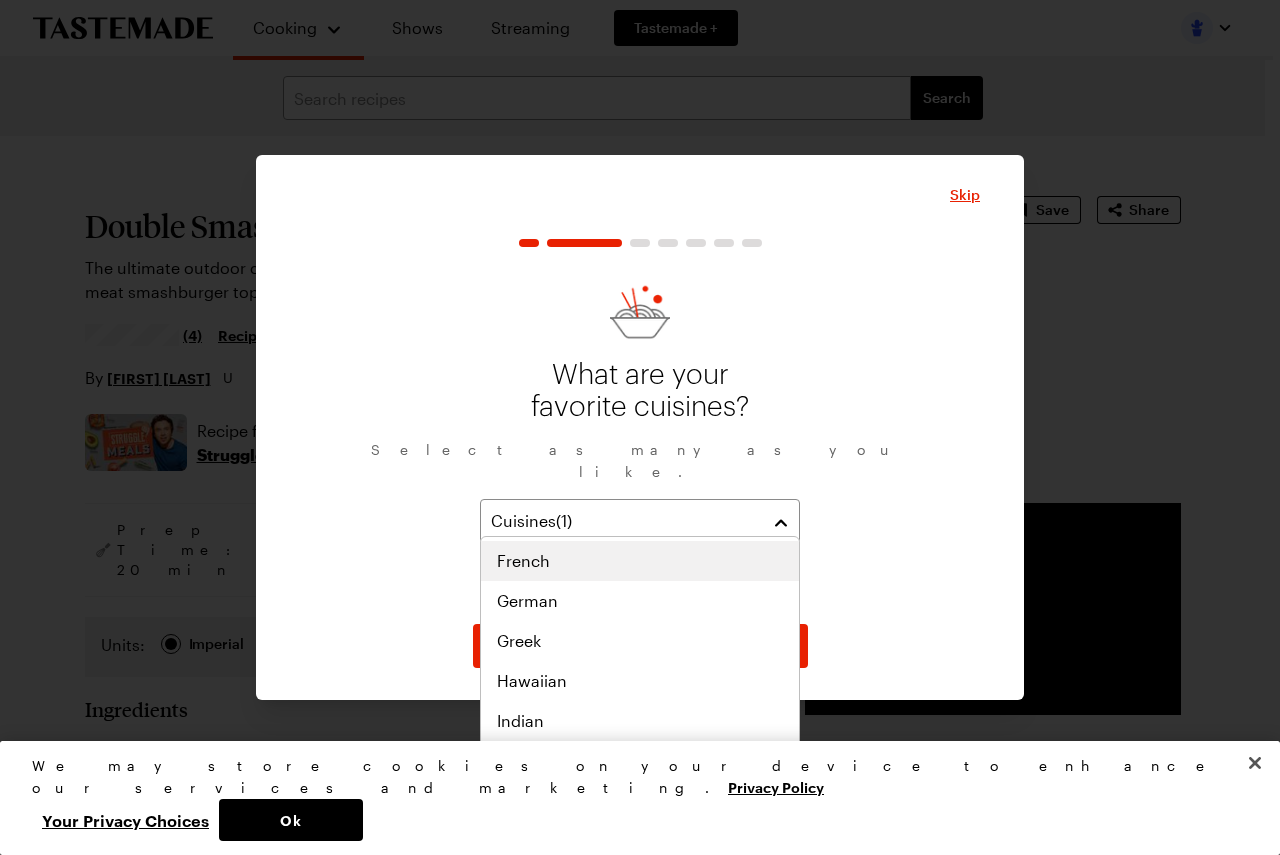 click on "French" at bounding box center [523, 561] 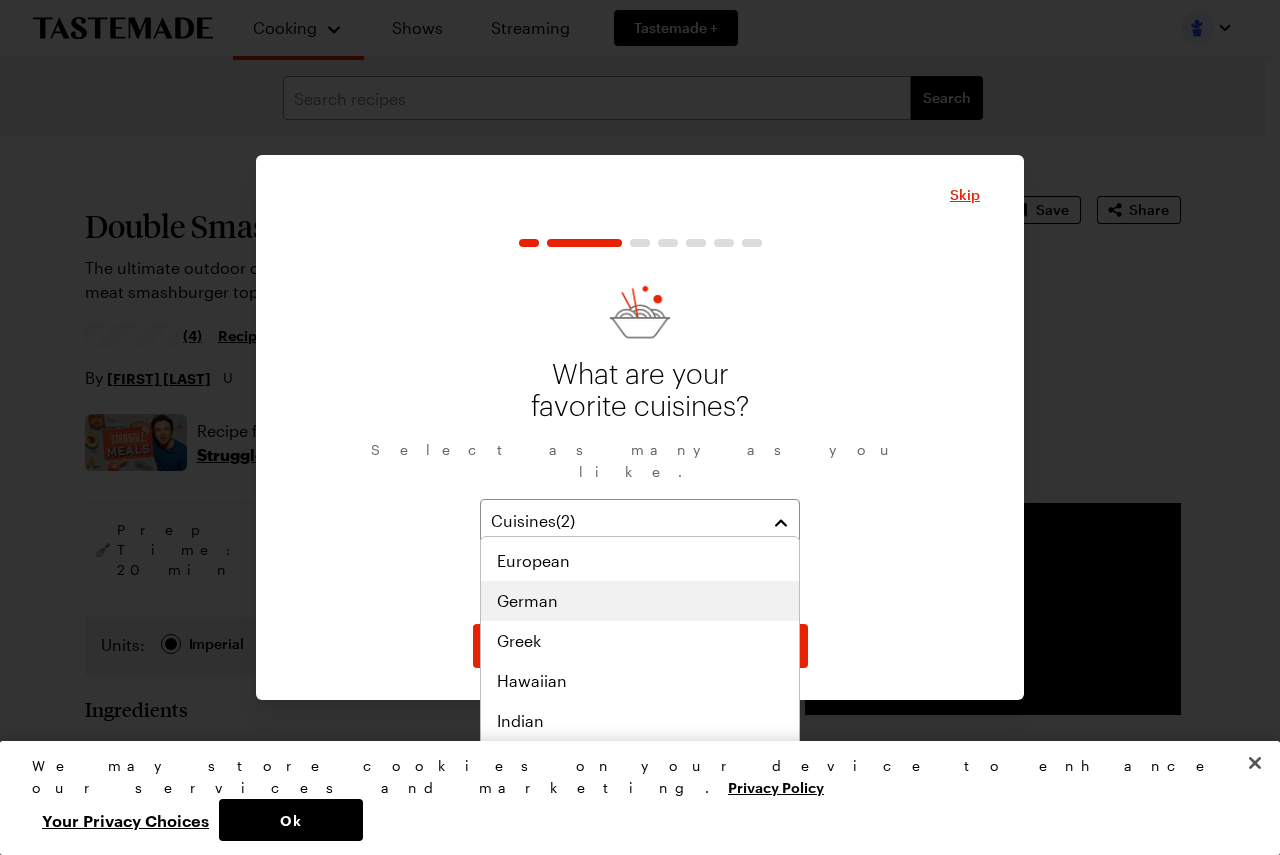 scroll, scrollTop: 517, scrollLeft: 0, axis: vertical 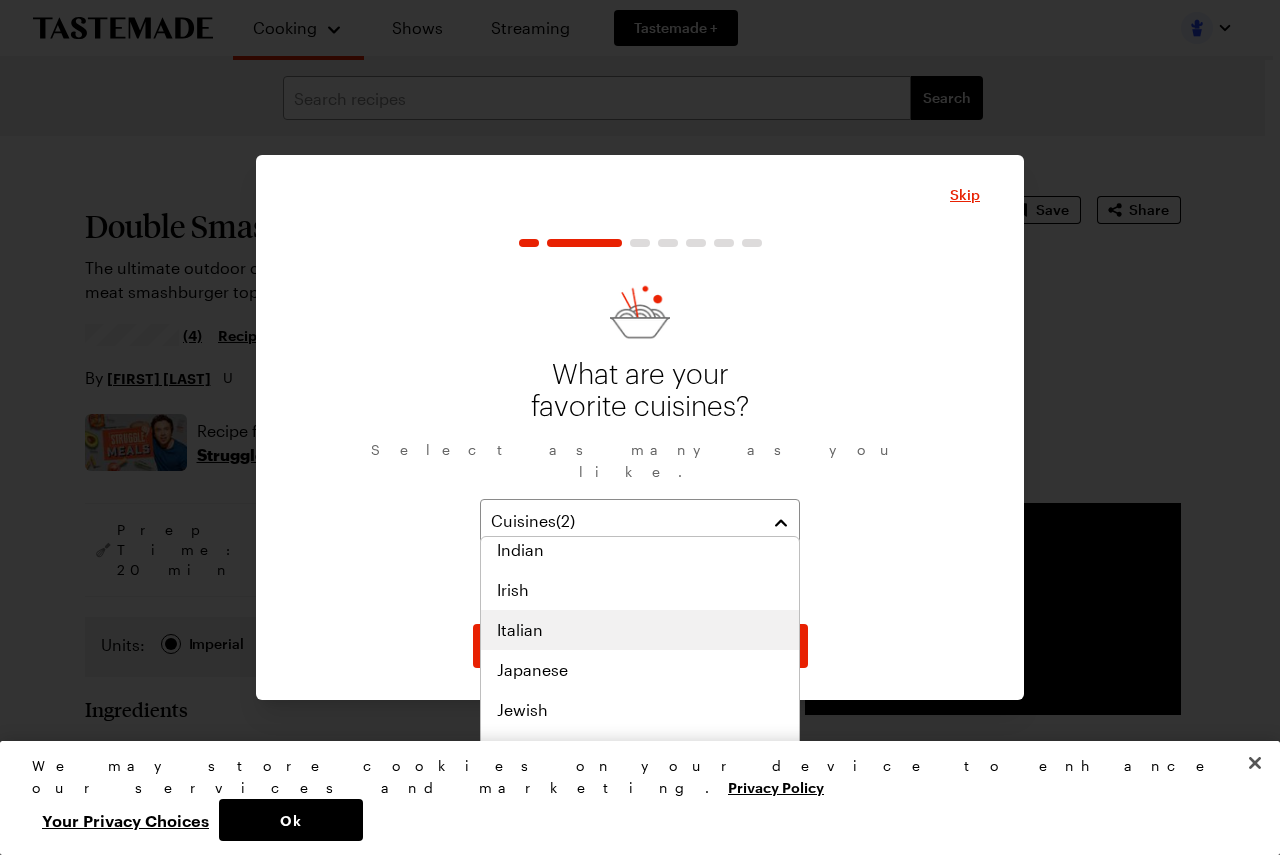 click on "Italian" at bounding box center [640, 630] 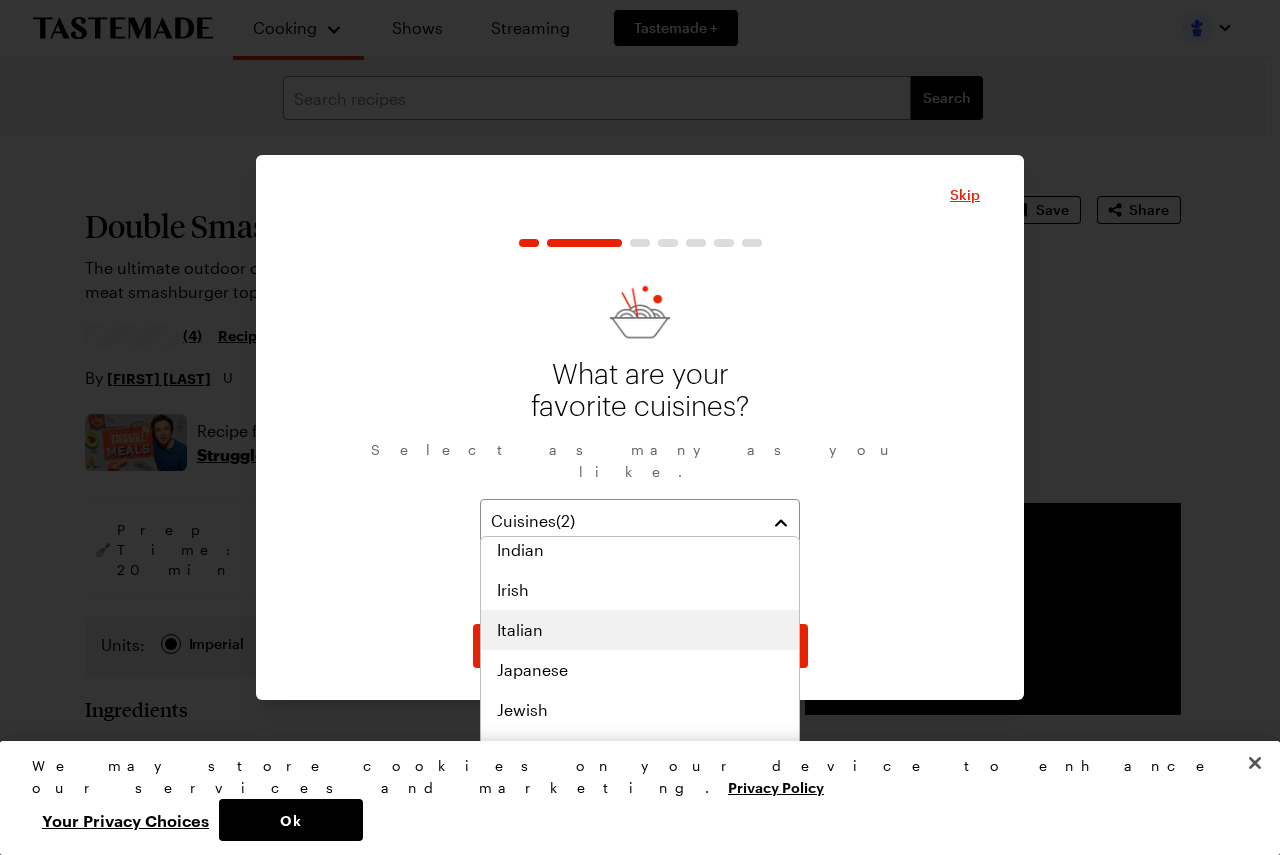 scroll, scrollTop: 688, scrollLeft: 0, axis: vertical 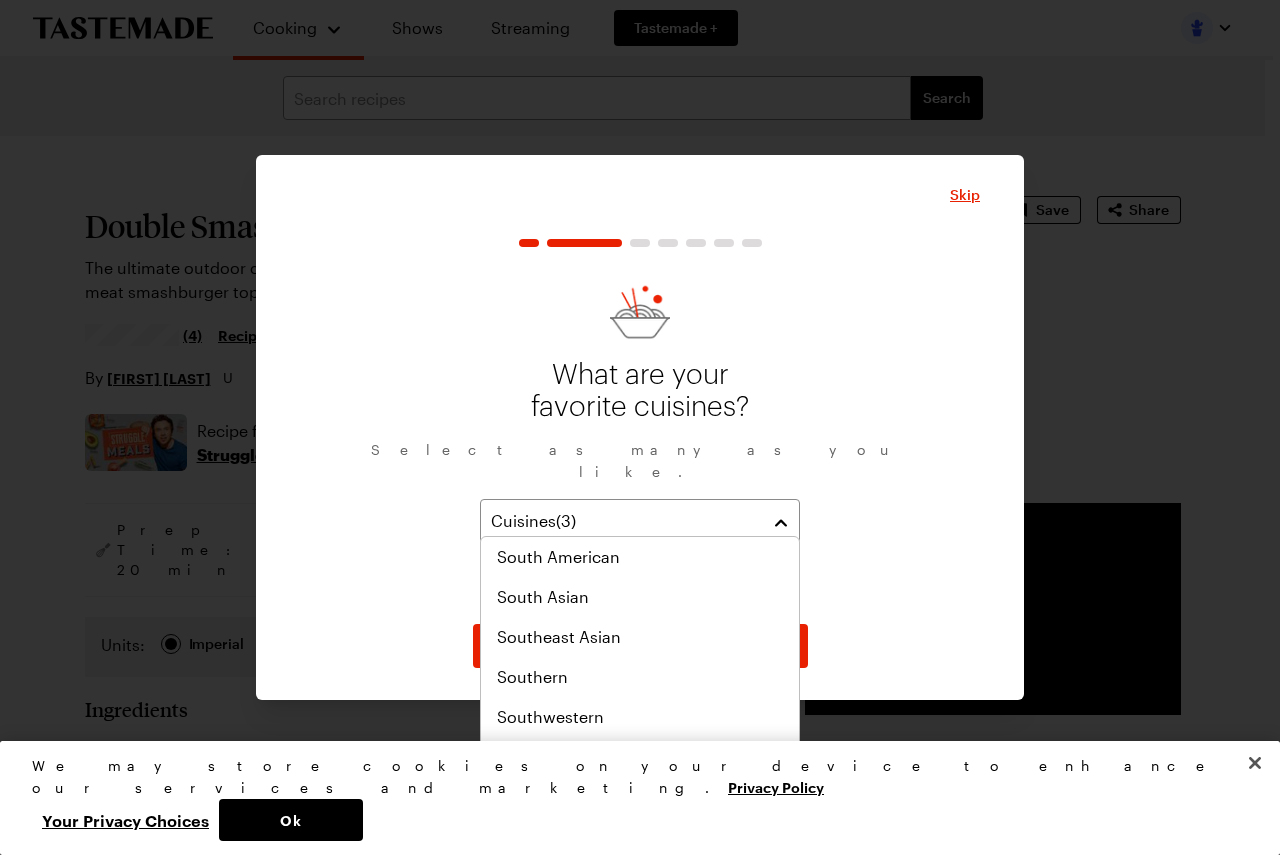 click on "What are your favorite cuisines? Select as many as you like. Cuisines ( 3 ) American French Italian" at bounding box center [640, 435] 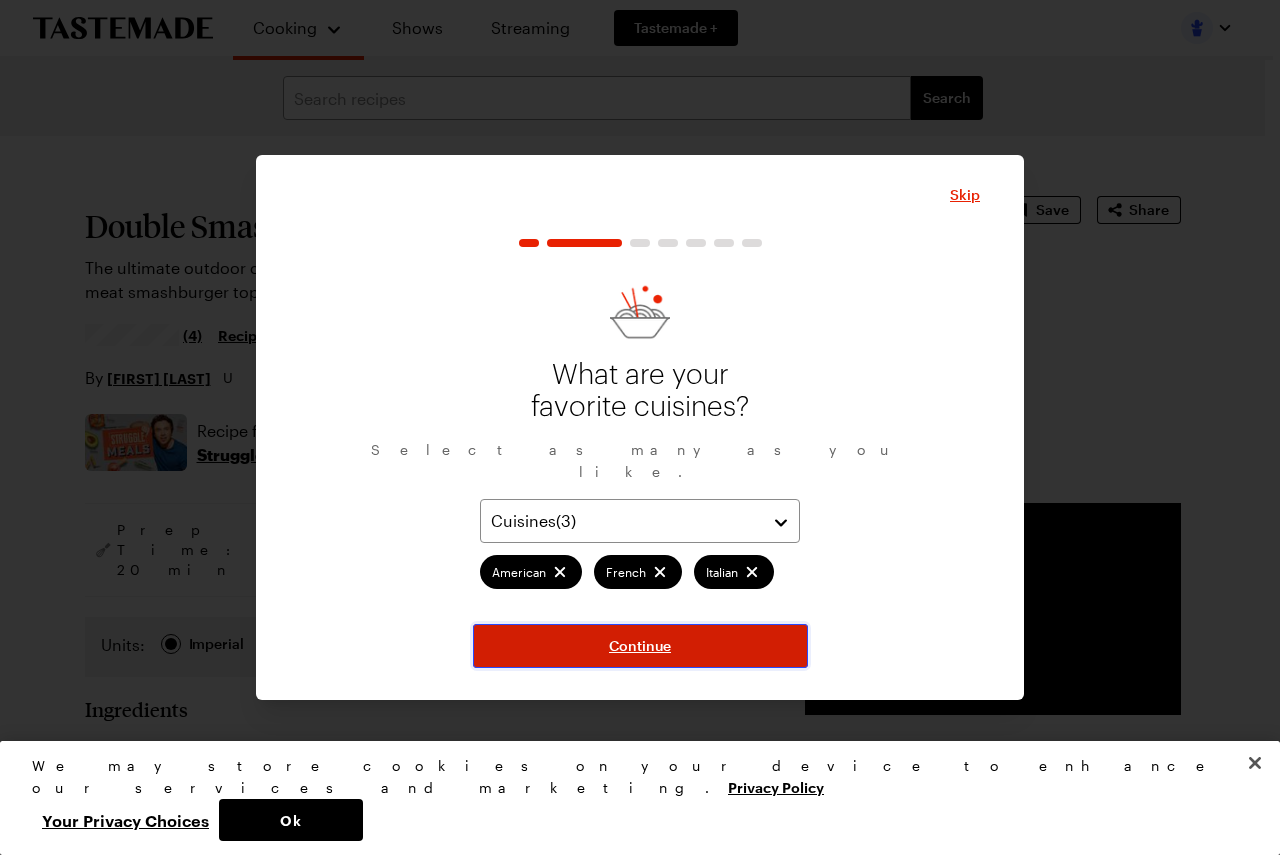 click on "Continue" at bounding box center [640, 646] 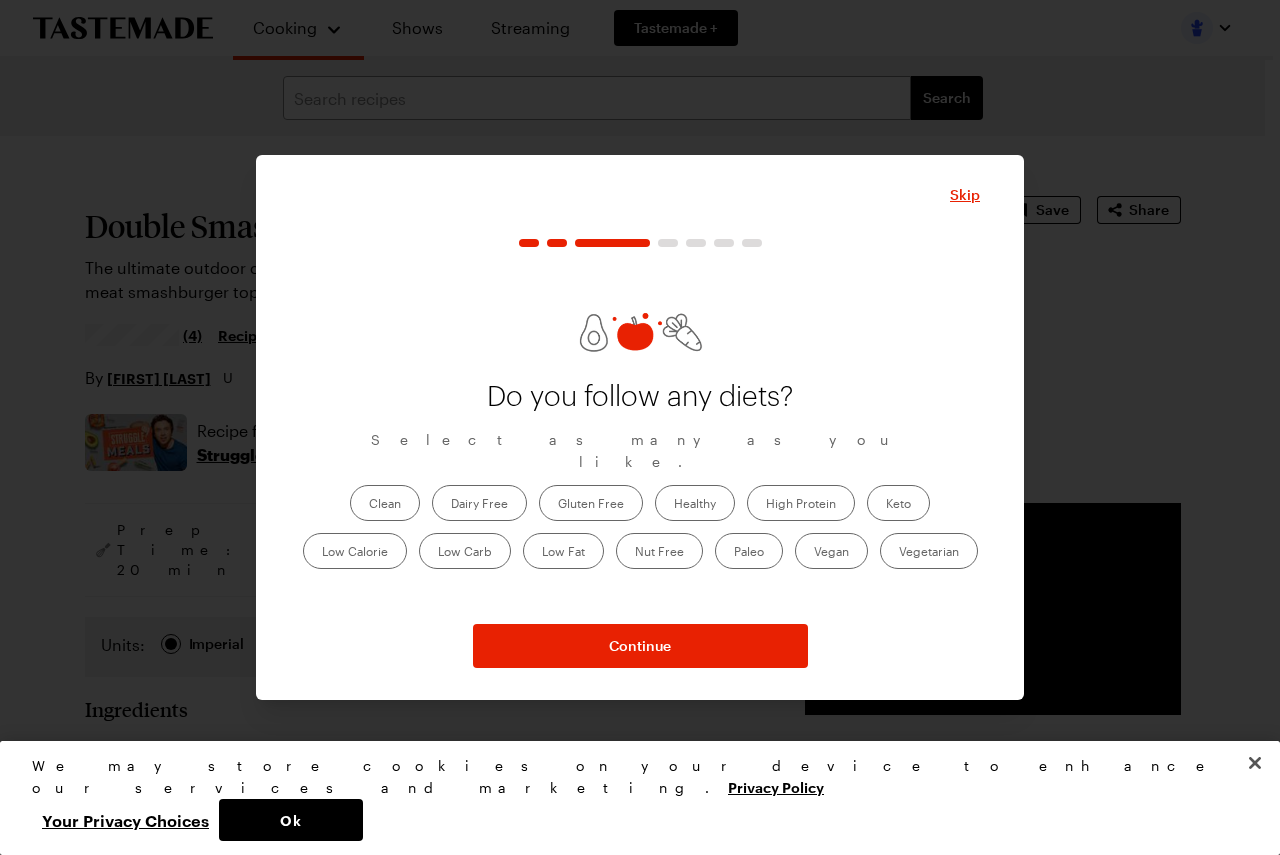 click on "High Protein" at bounding box center (801, 503) 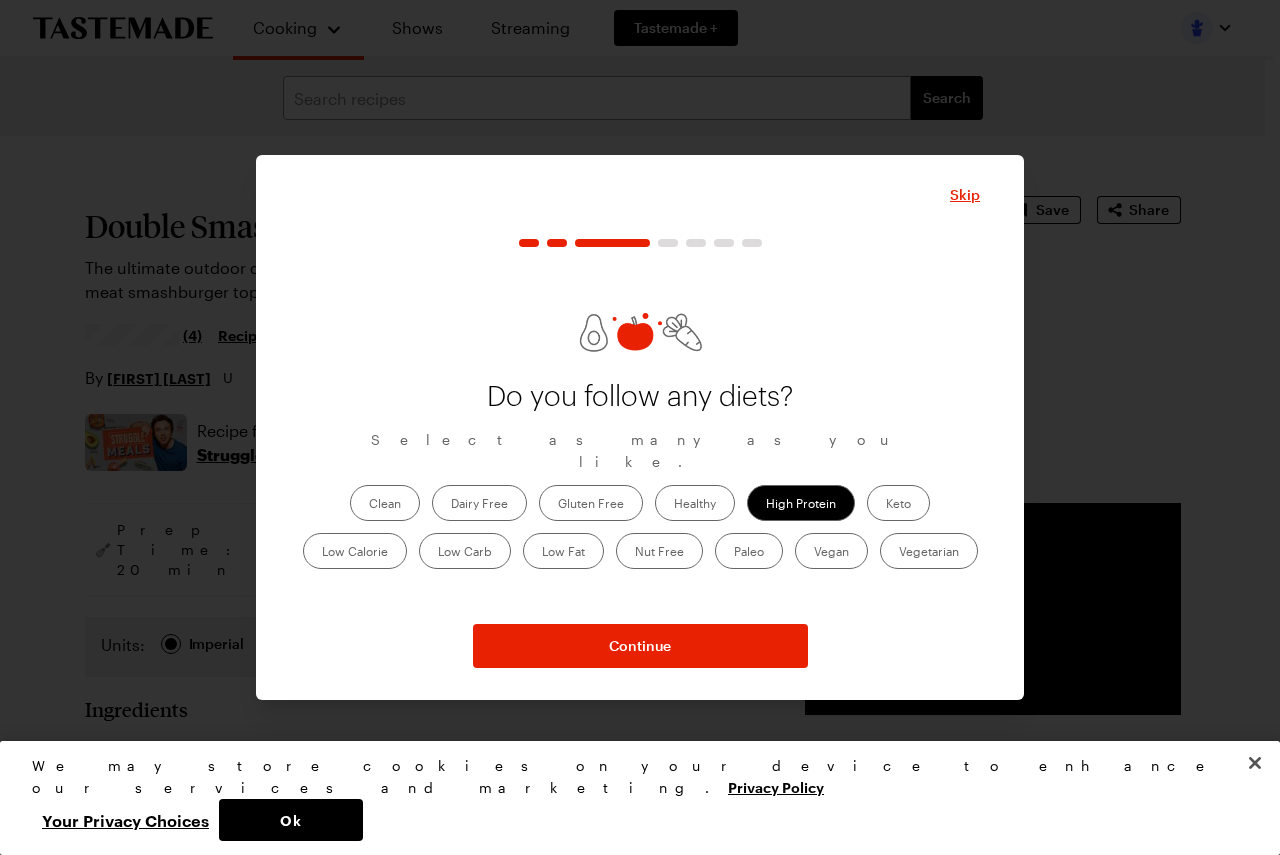 click on "Low Carb" at bounding box center (465, 551) 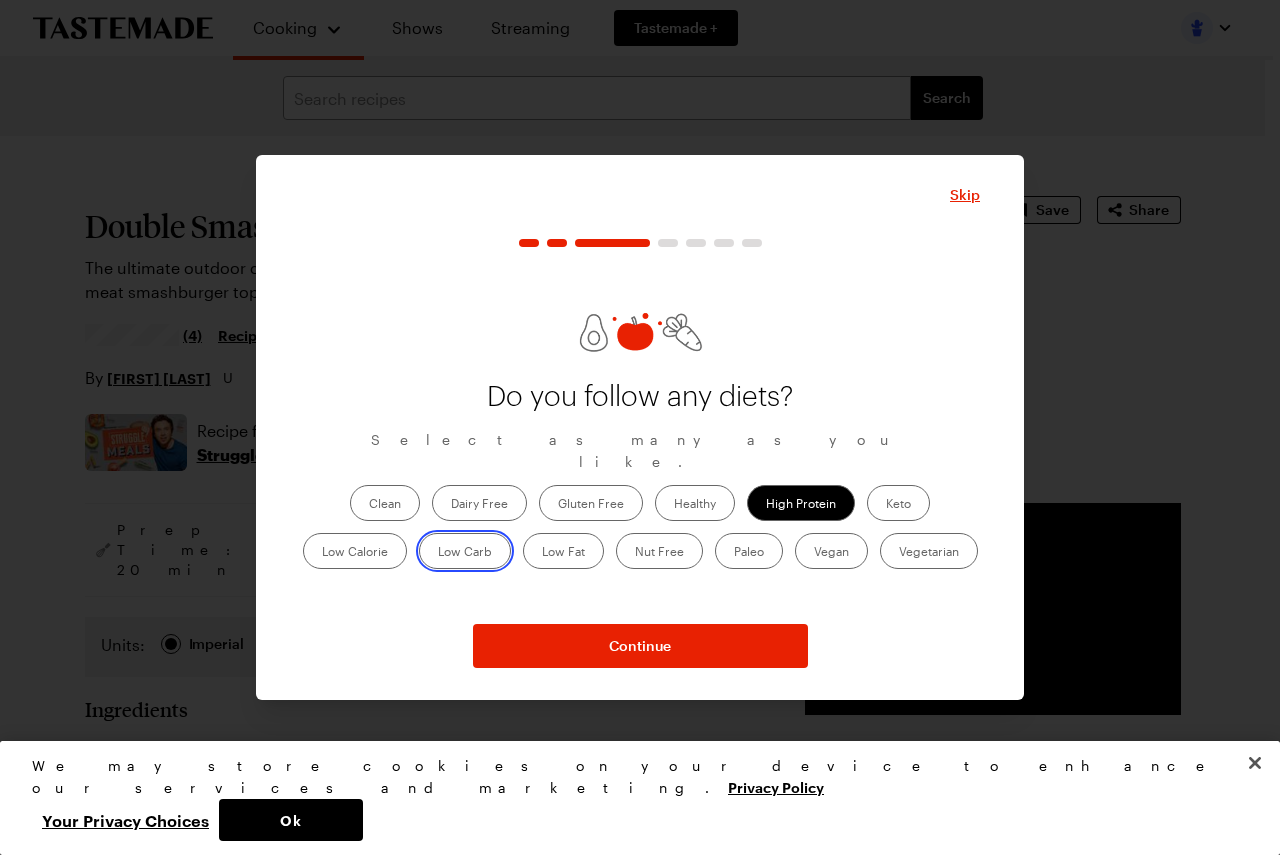 click on "Low Carb" at bounding box center [438, 553] 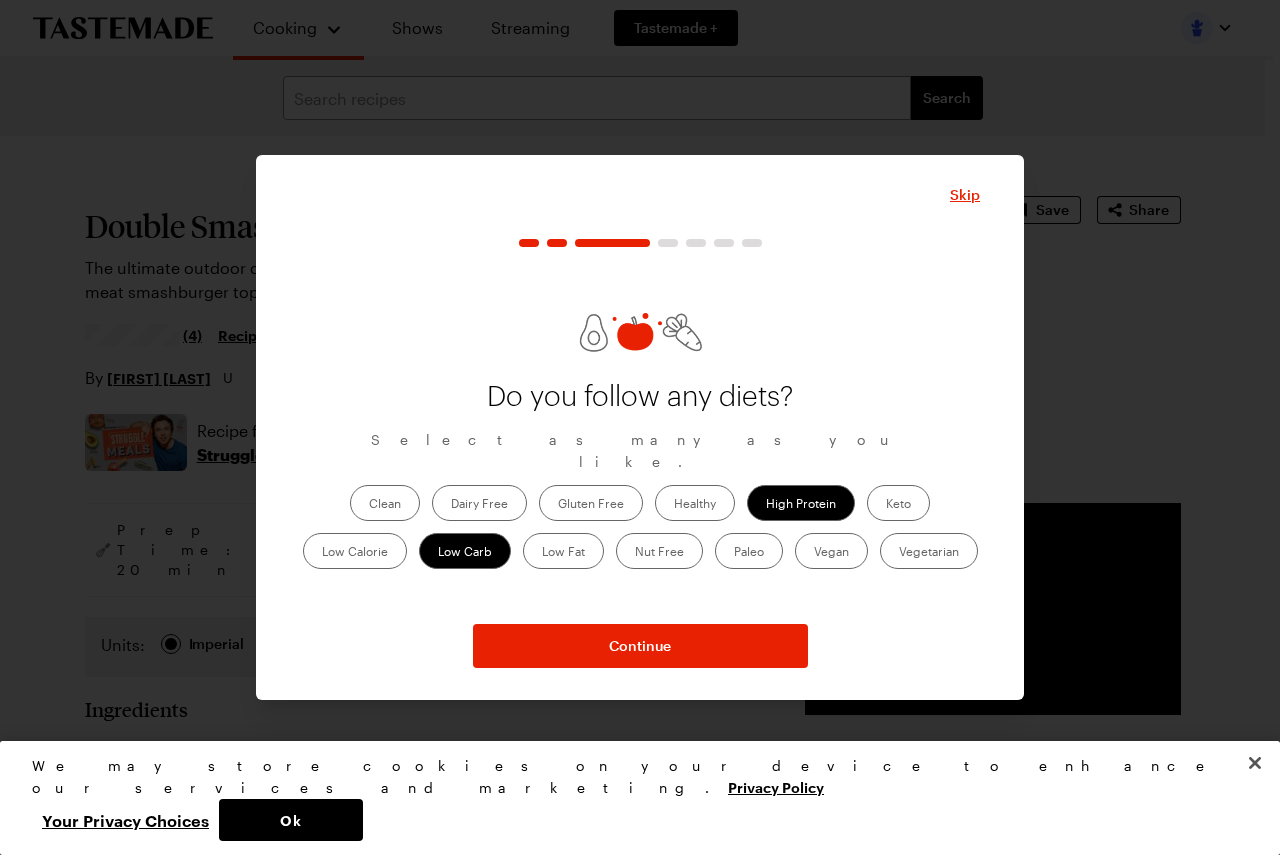 click on "Nut Free" at bounding box center [659, 551] 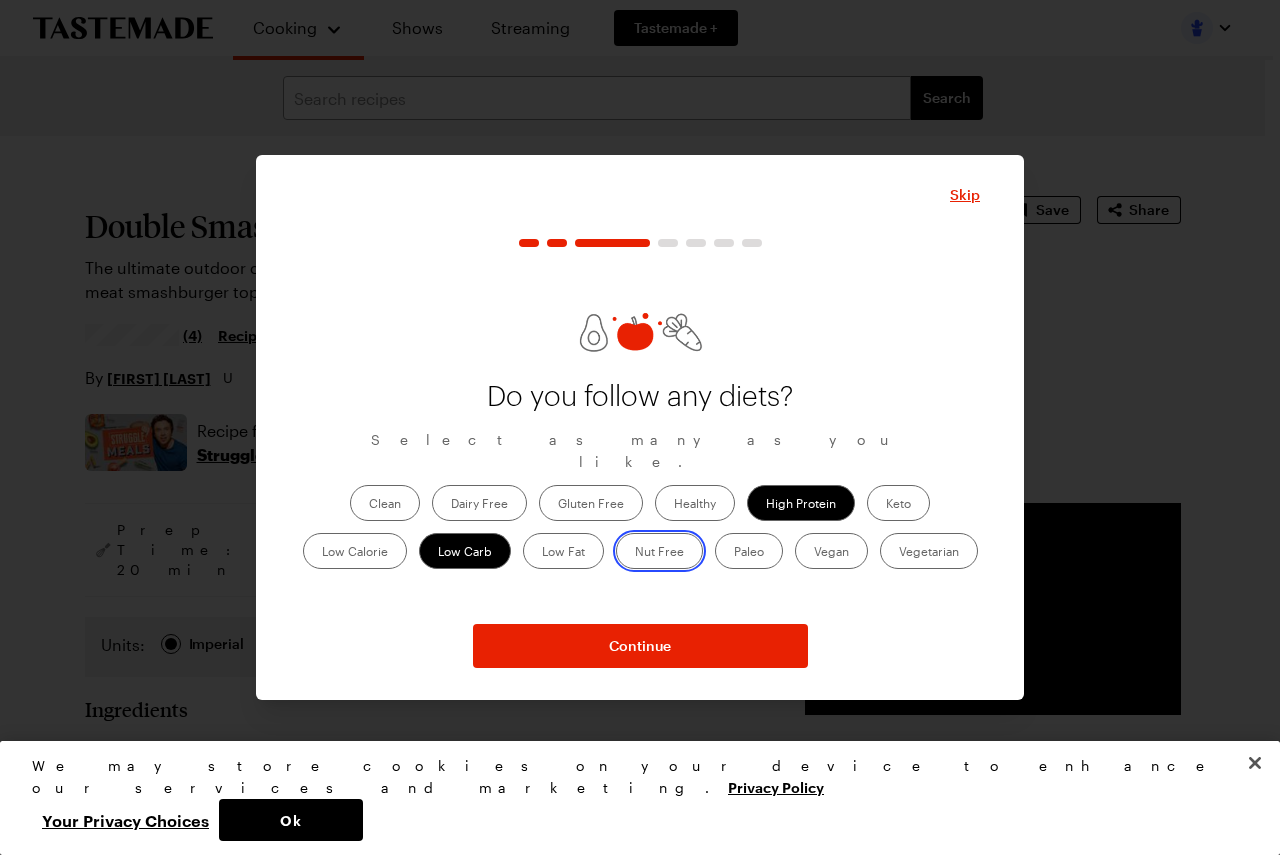click on "Nut Free" at bounding box center (635, 553) 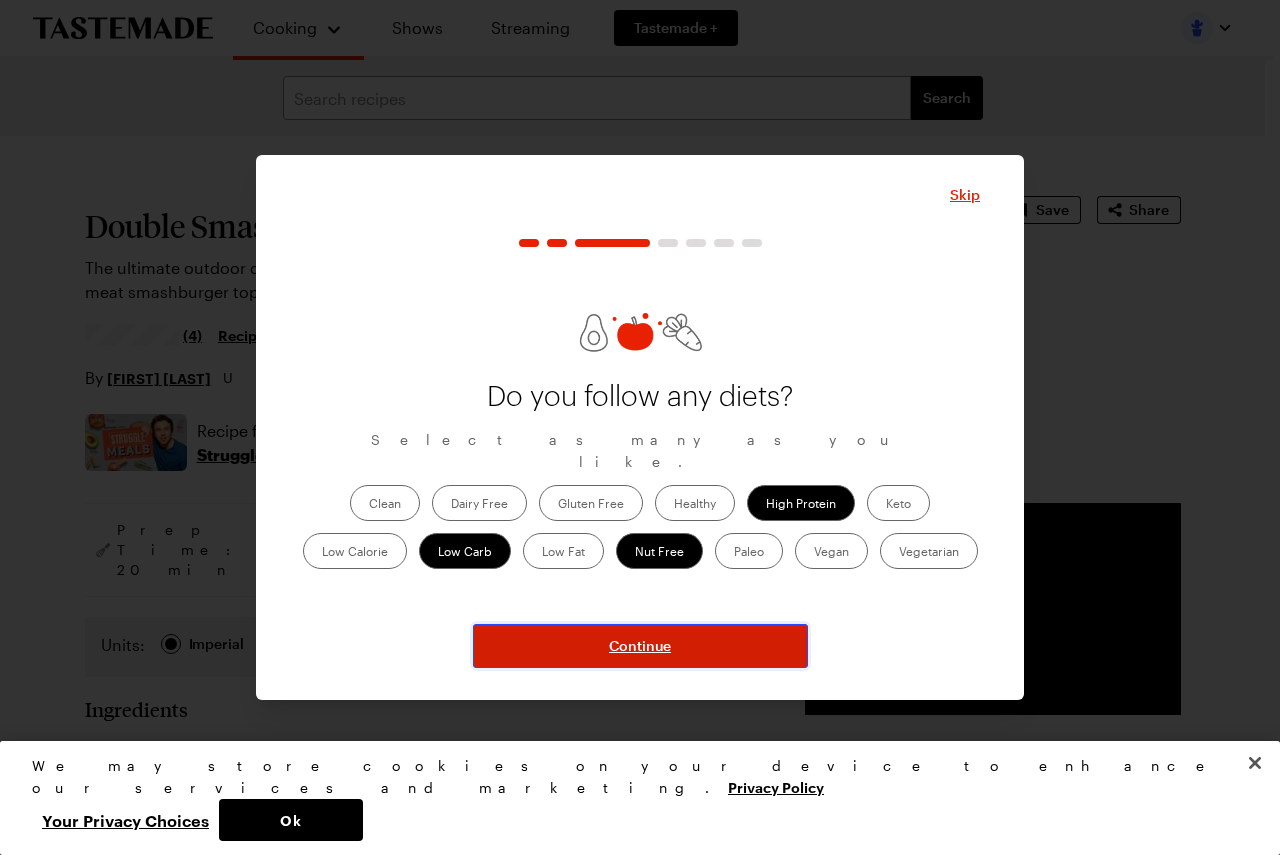 click on "Continue" at bounding box center [640, 646] 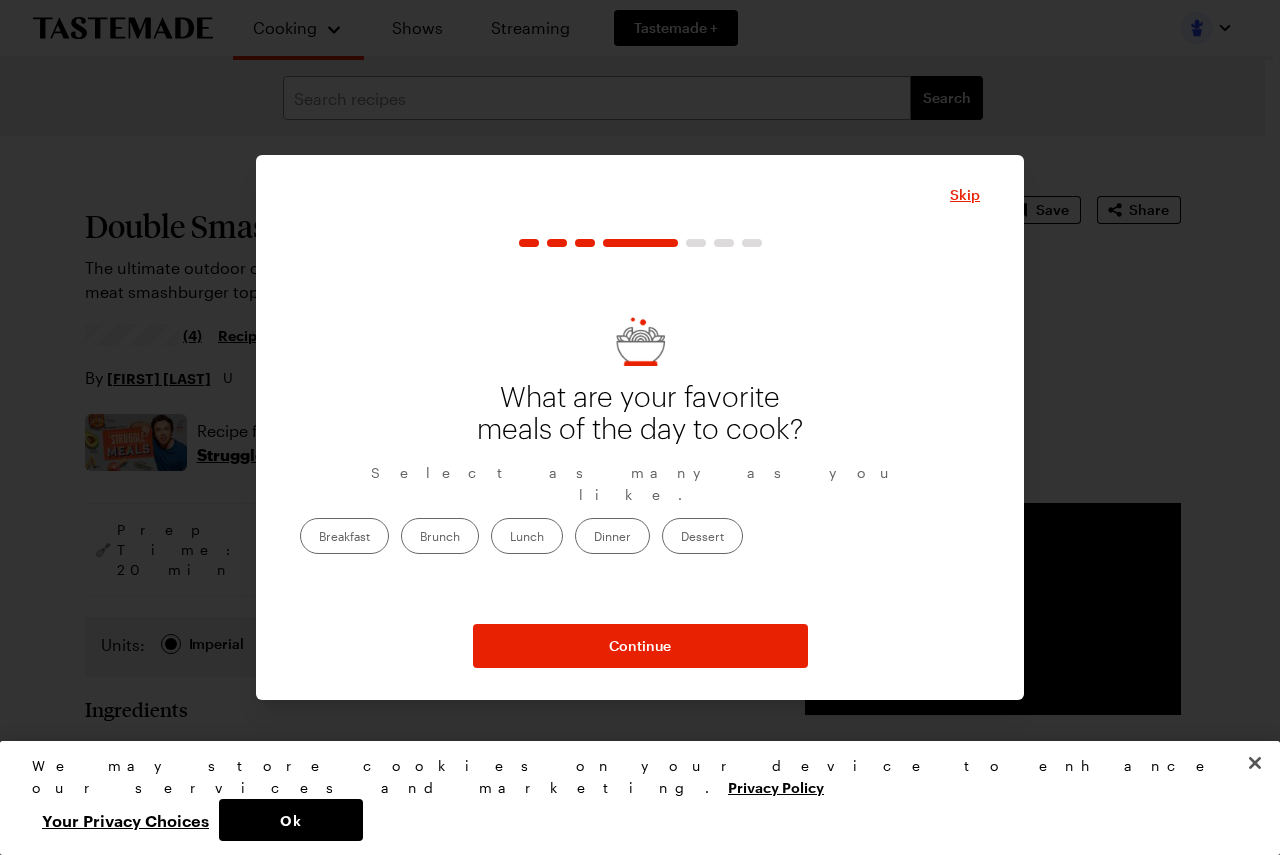 click on "Dinner" at bounding box center [612, 536] 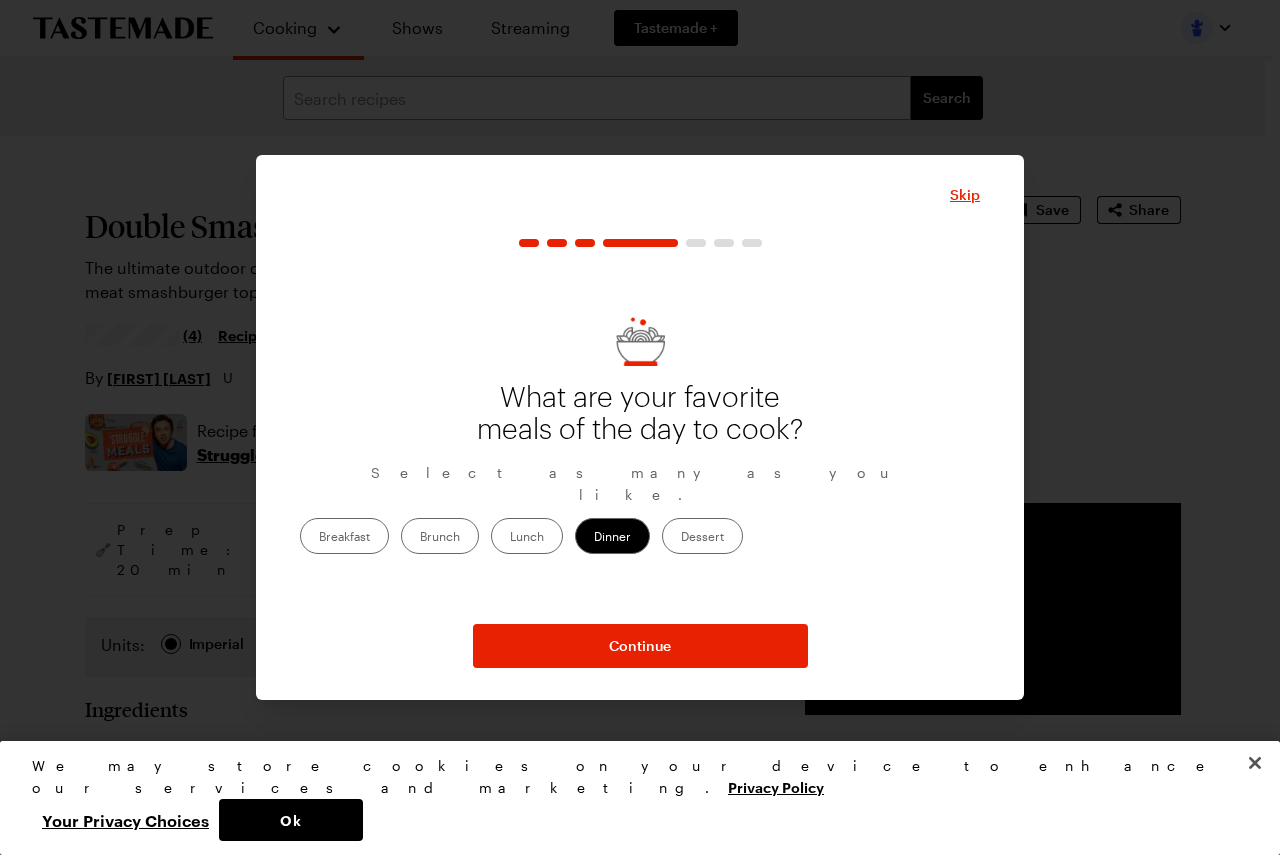 click on "Dessert" at bounding box center (702, 536) 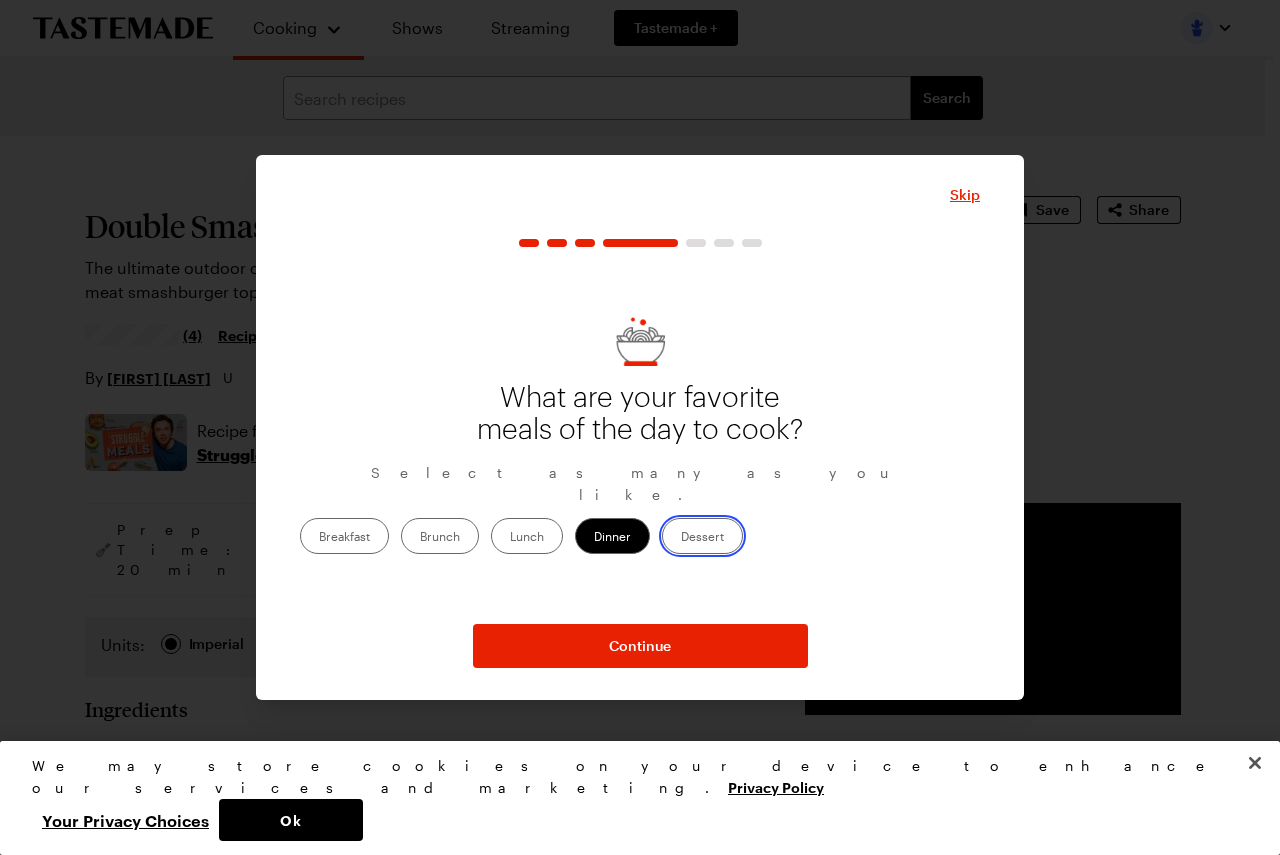 click on "Dessert" at bounding box center (681, 538) 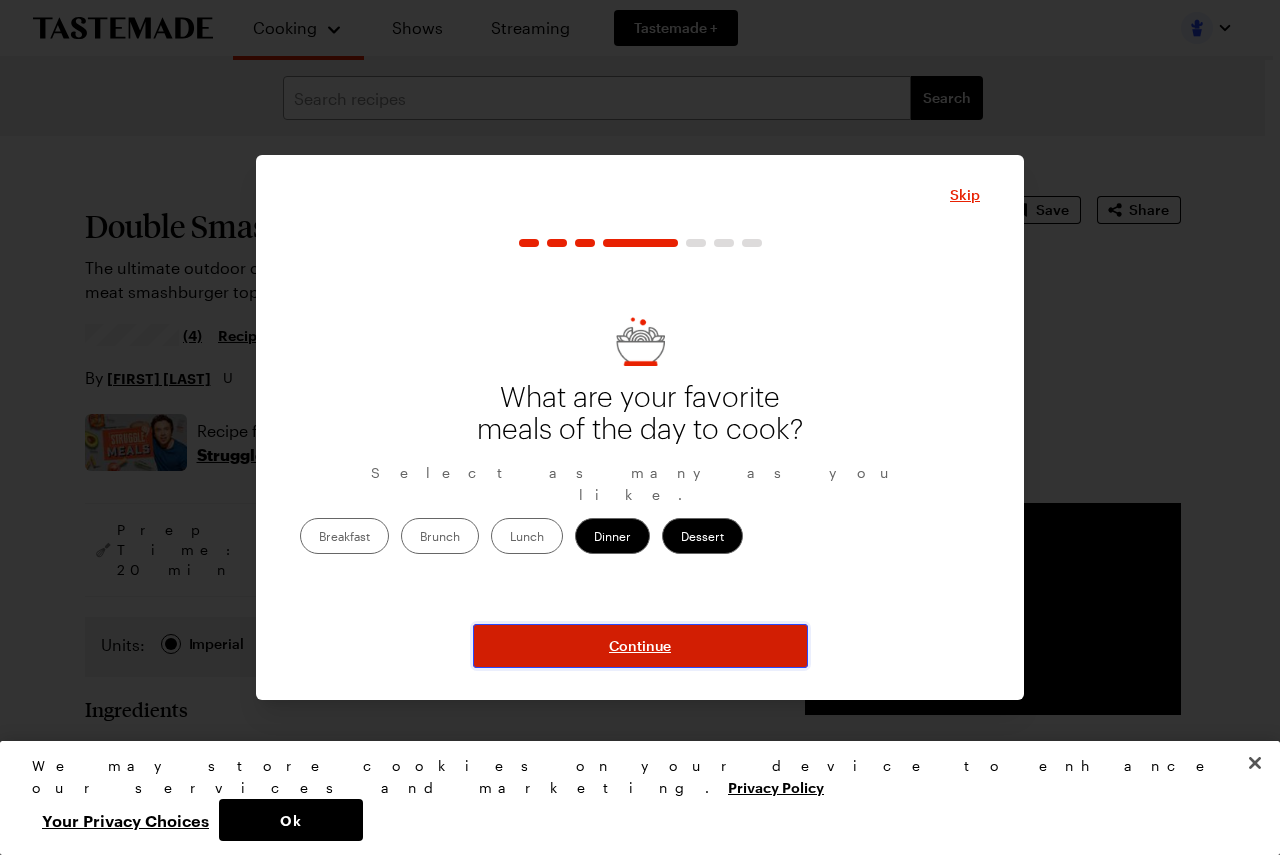 click on "Continue" at bounding box center [640, 646] 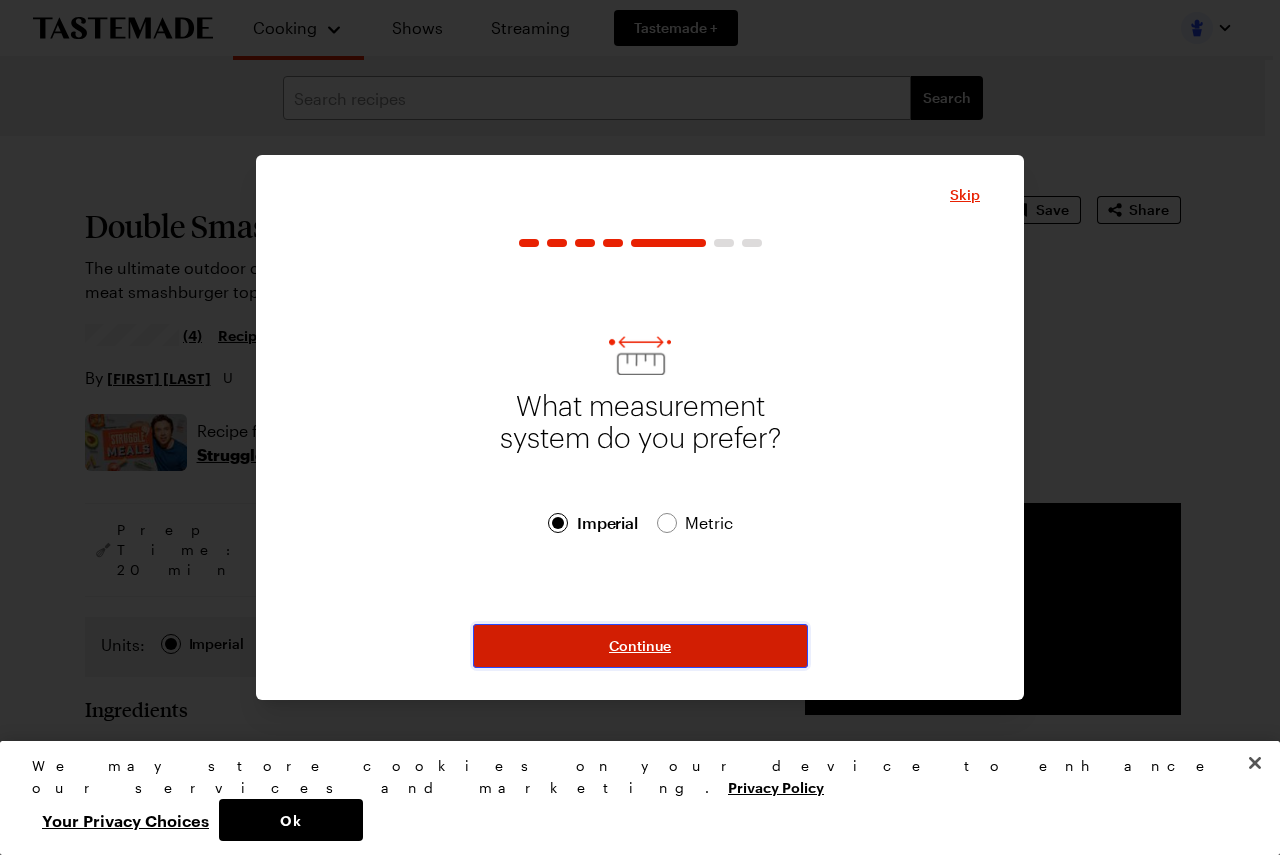click on "Continue" at bounding box center [640, 646] 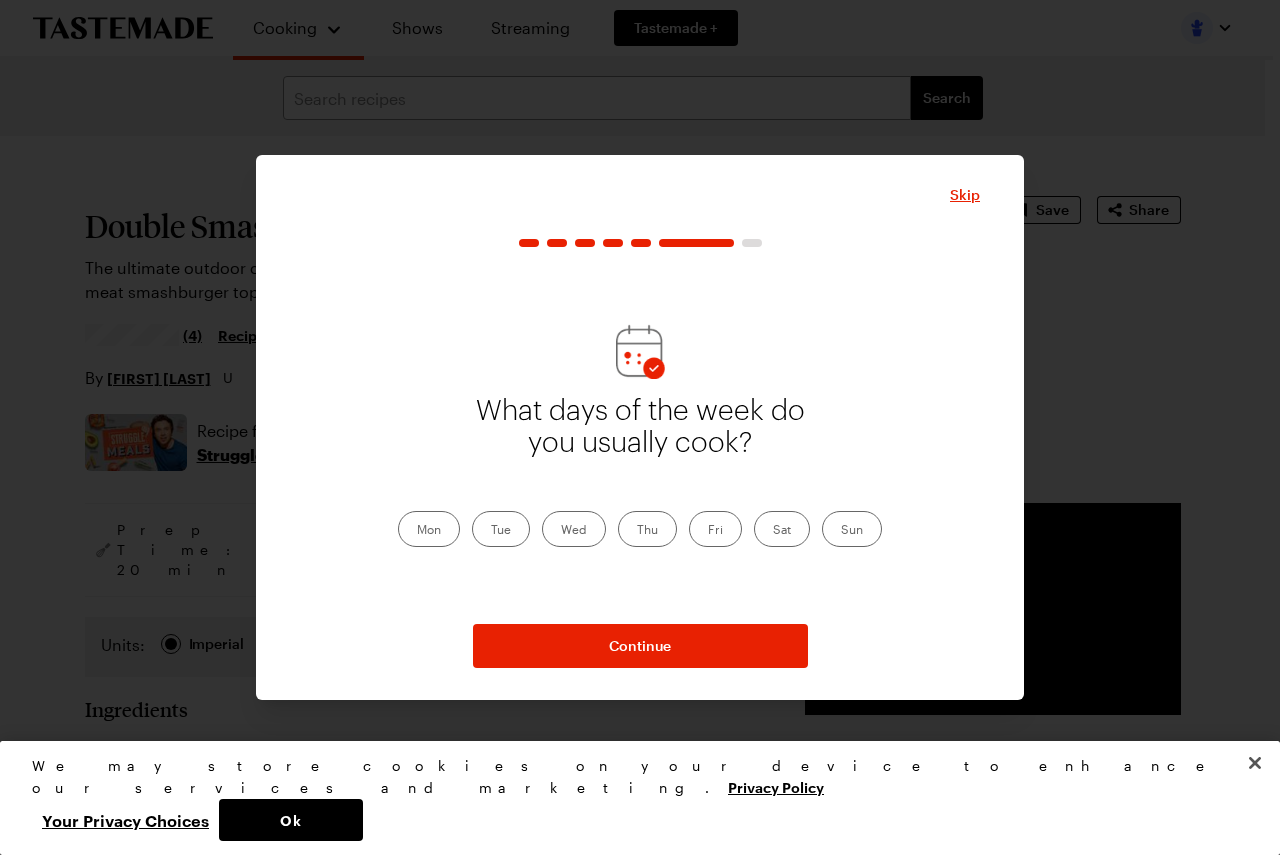 click on "Mon" at bounding box center (429, 529) 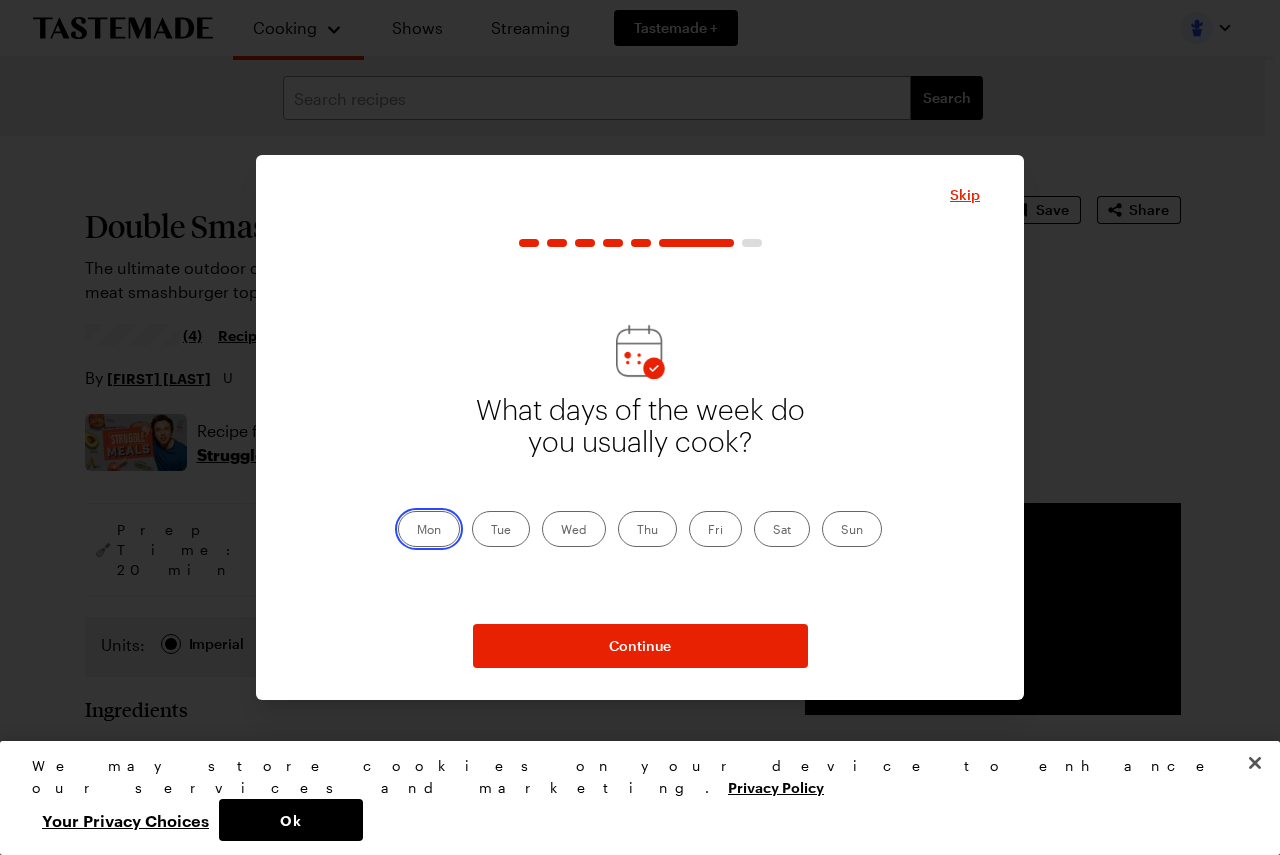 click on "Mon" at bounding box center (417, 531) 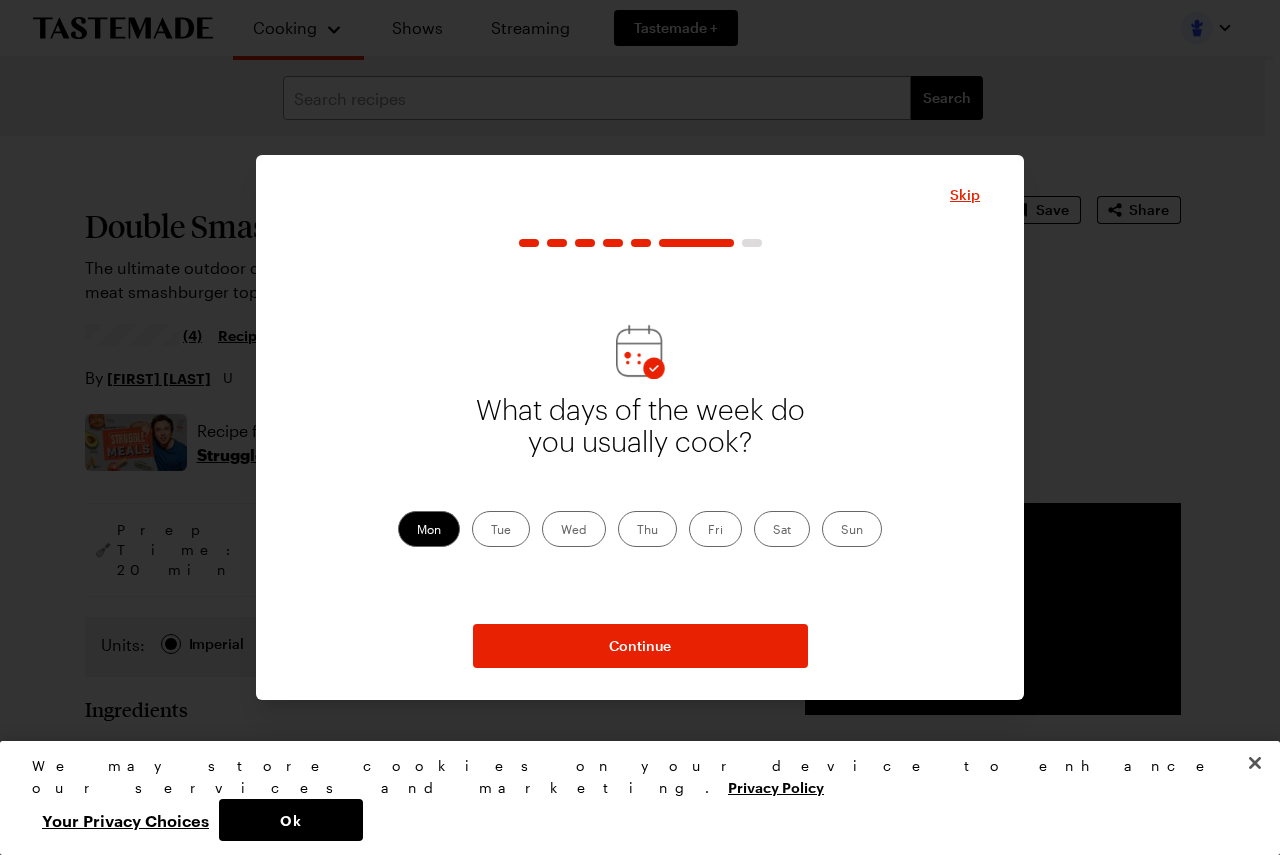 click on "Tue" at bounding box center (501, 529) 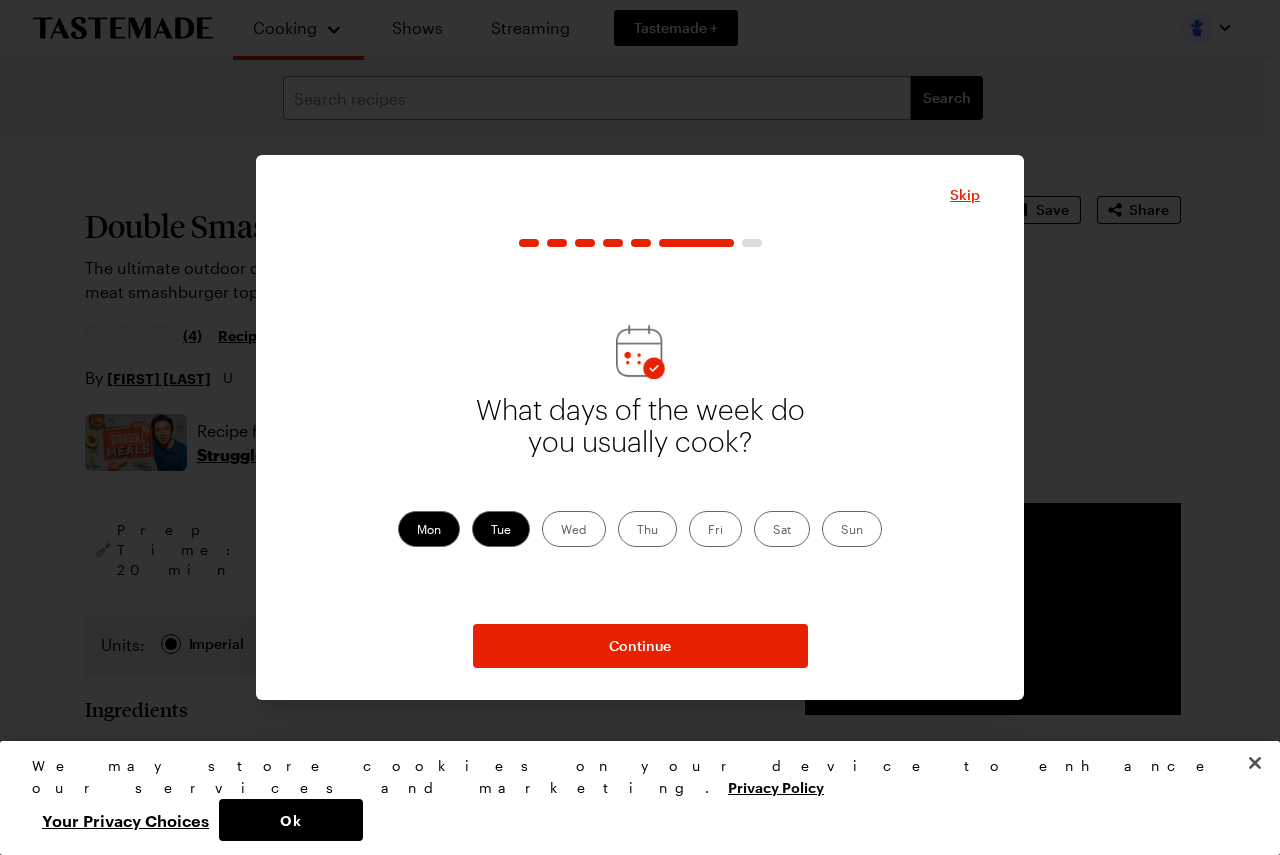drag, startPoint x: 575, startPoint y: 530, endPoint x: 589, endPoint y: 530, distance: 14 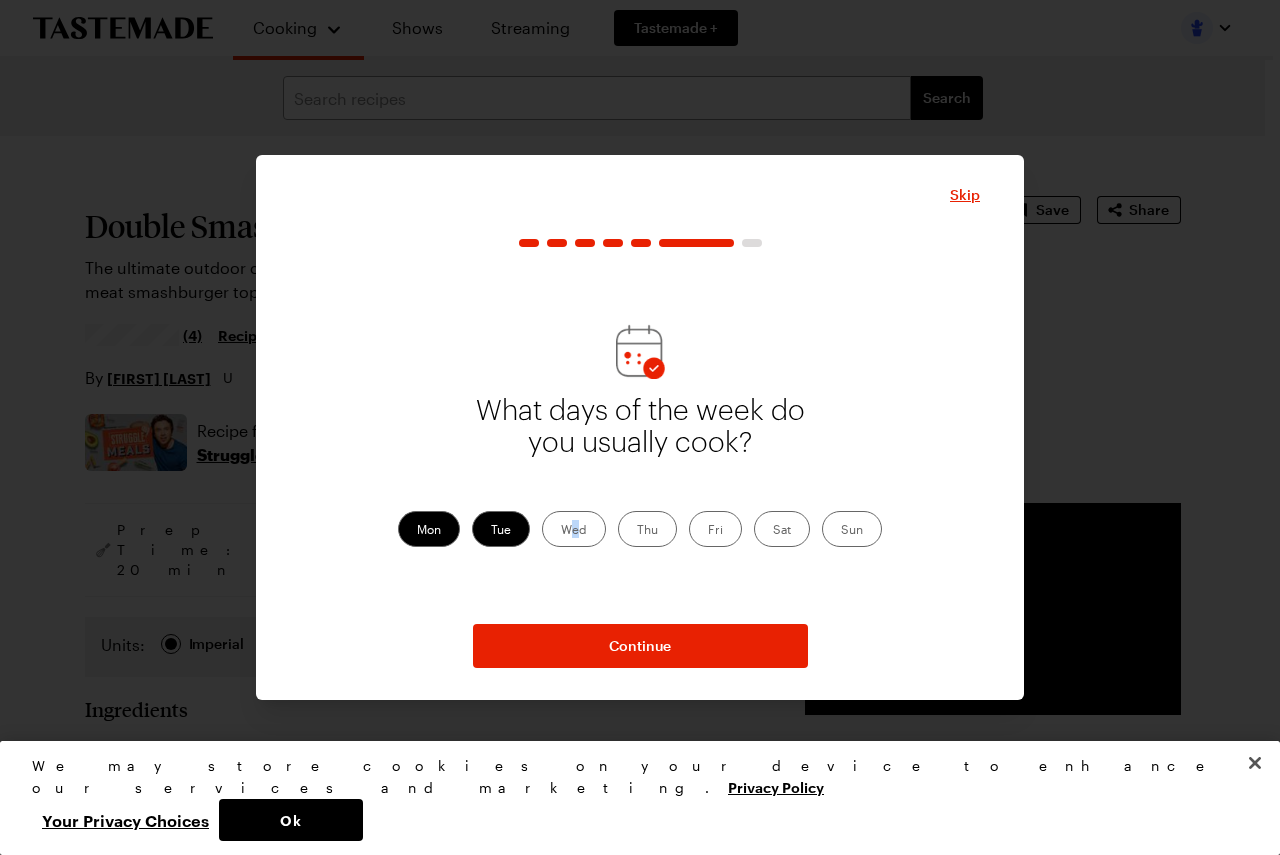click on "Wed" at bounding box center [574, 529] 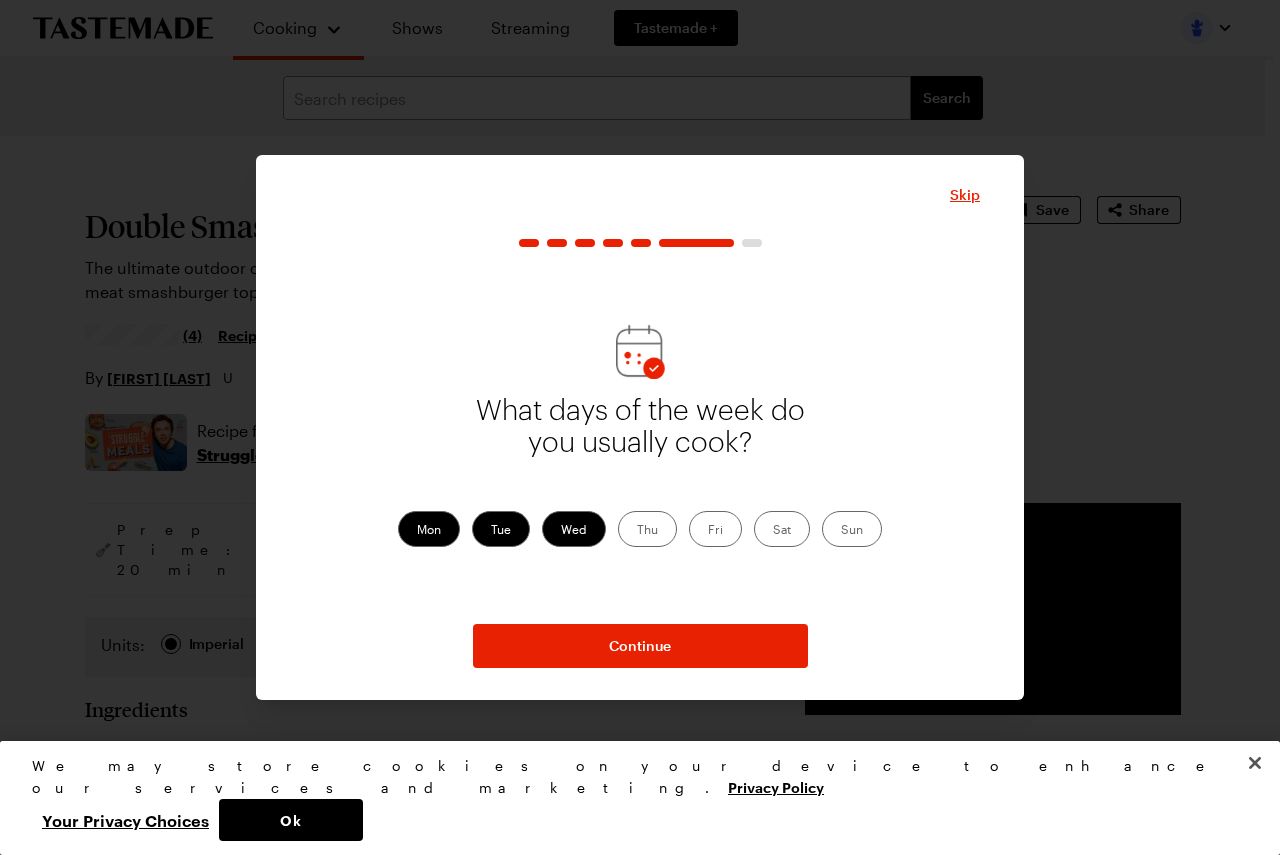 click on "Thu" at bounding box center (647, 529) 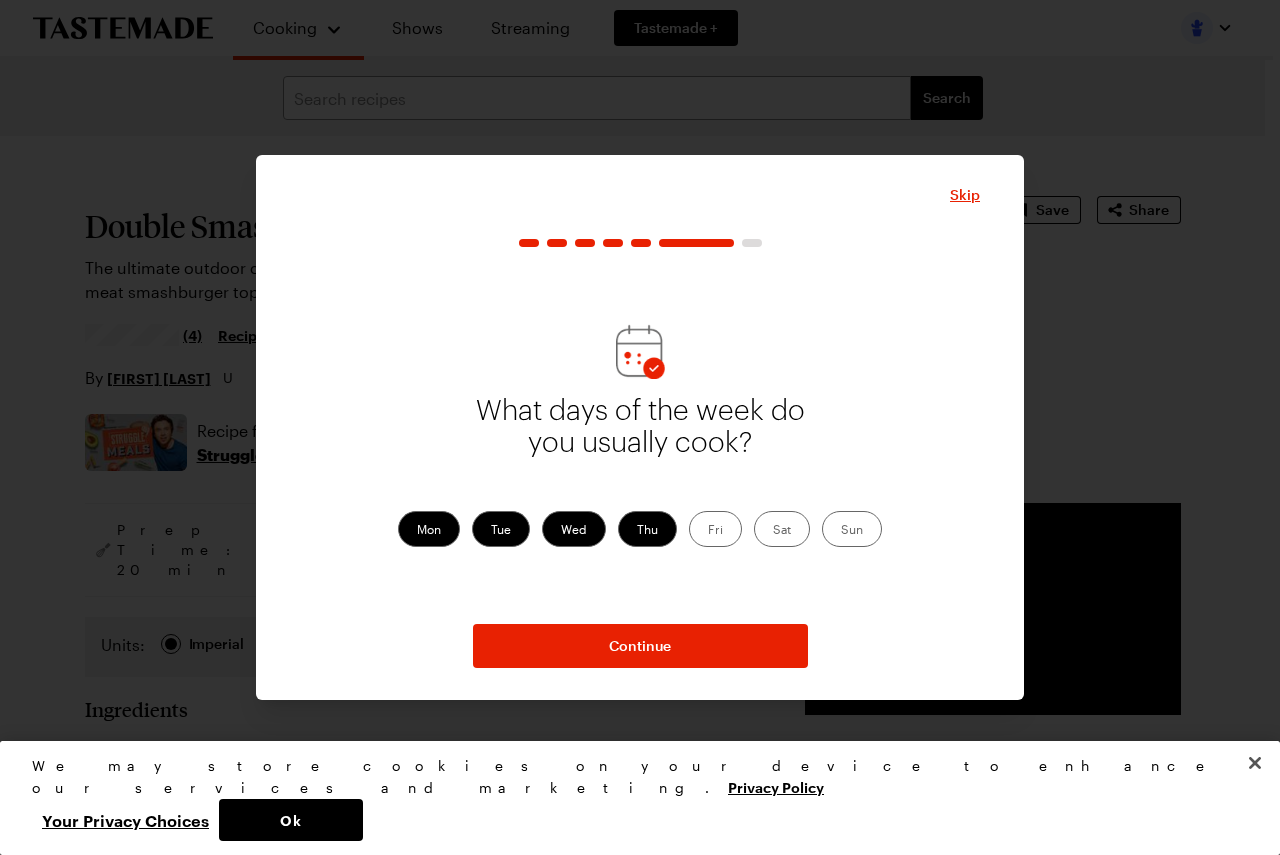 click on "Fri" at bounding box center [715, 529] 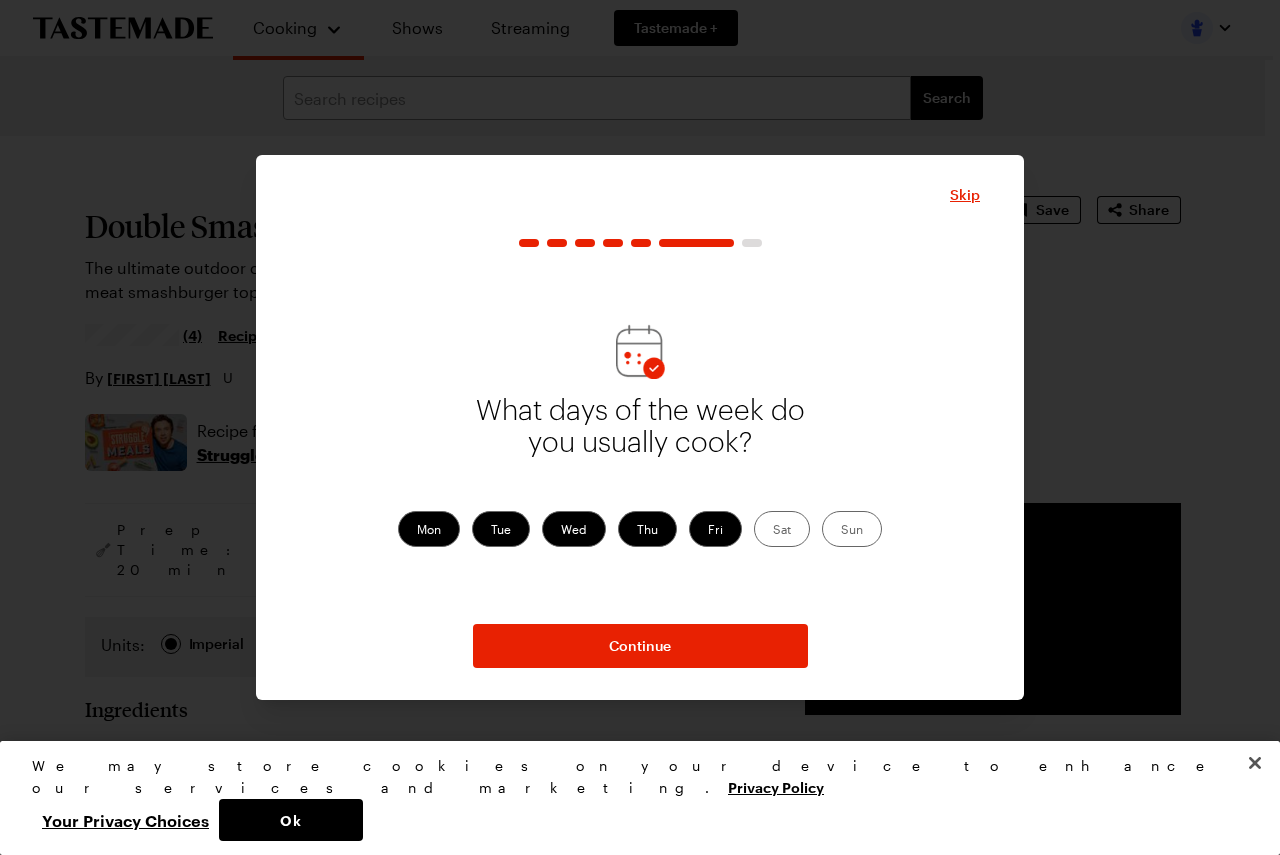 click on "Sat" at bounding box center [782, 529] 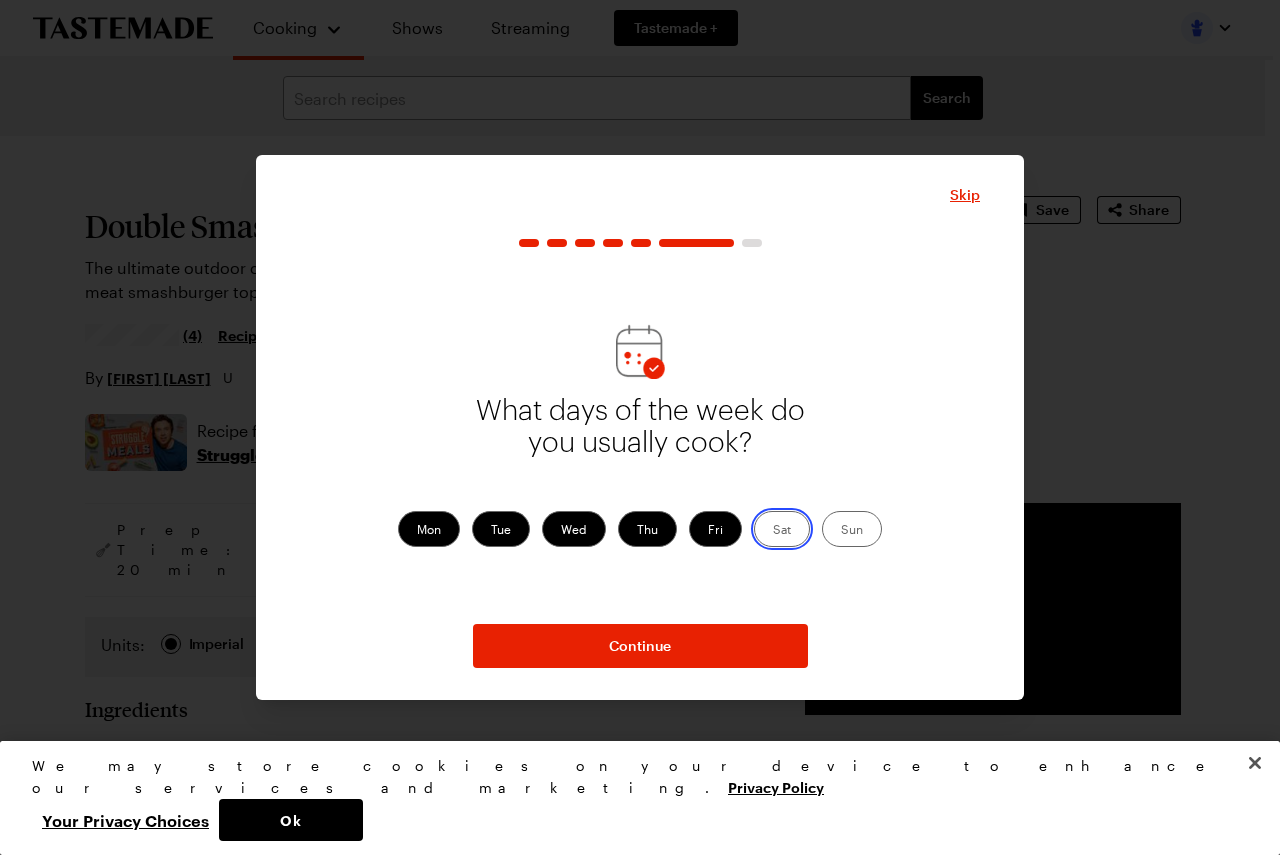 click on "Sat" at bounding box center (773, 531) 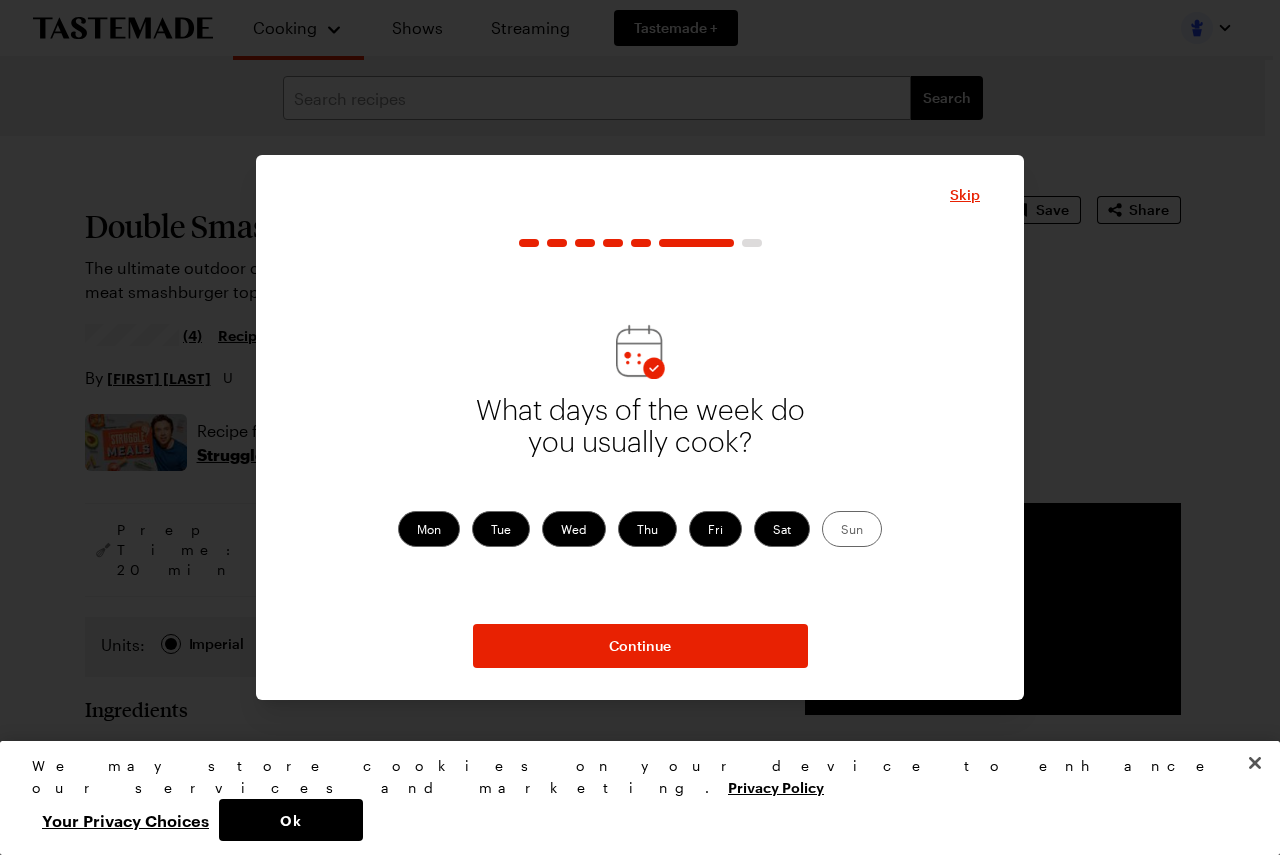 click on "Sun" at bounding box center (852, 529) 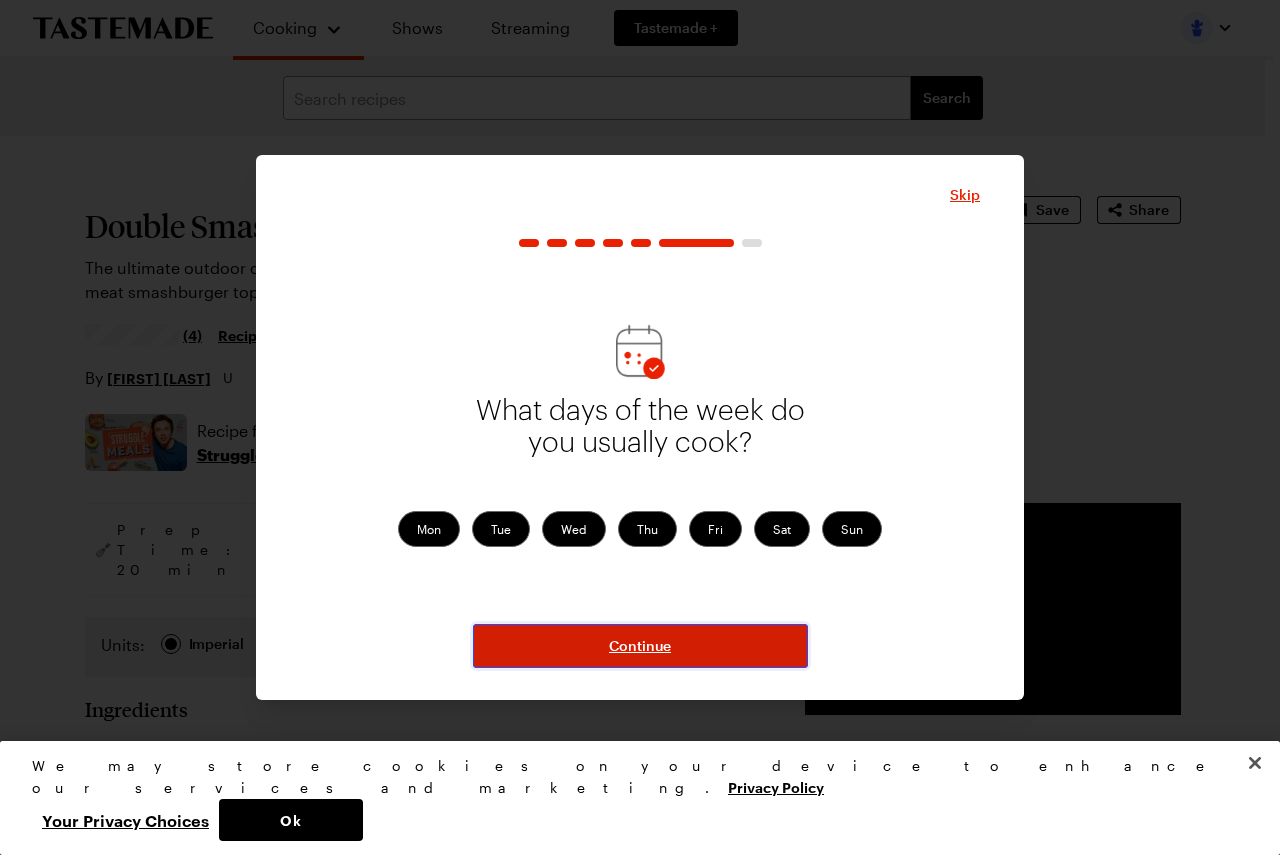 click on "Continue" at bounding box center (640, 646) 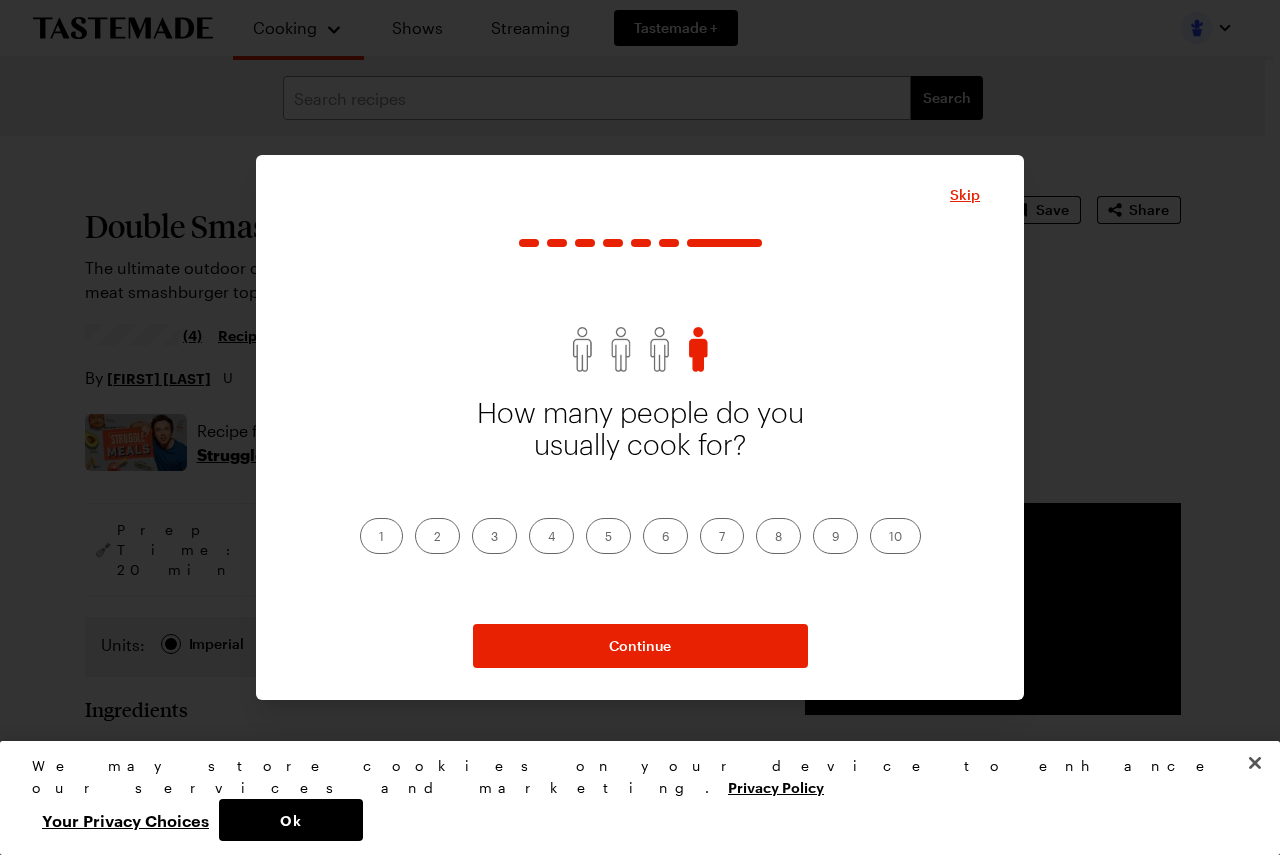click on "3" at bounding box center (494, 536) 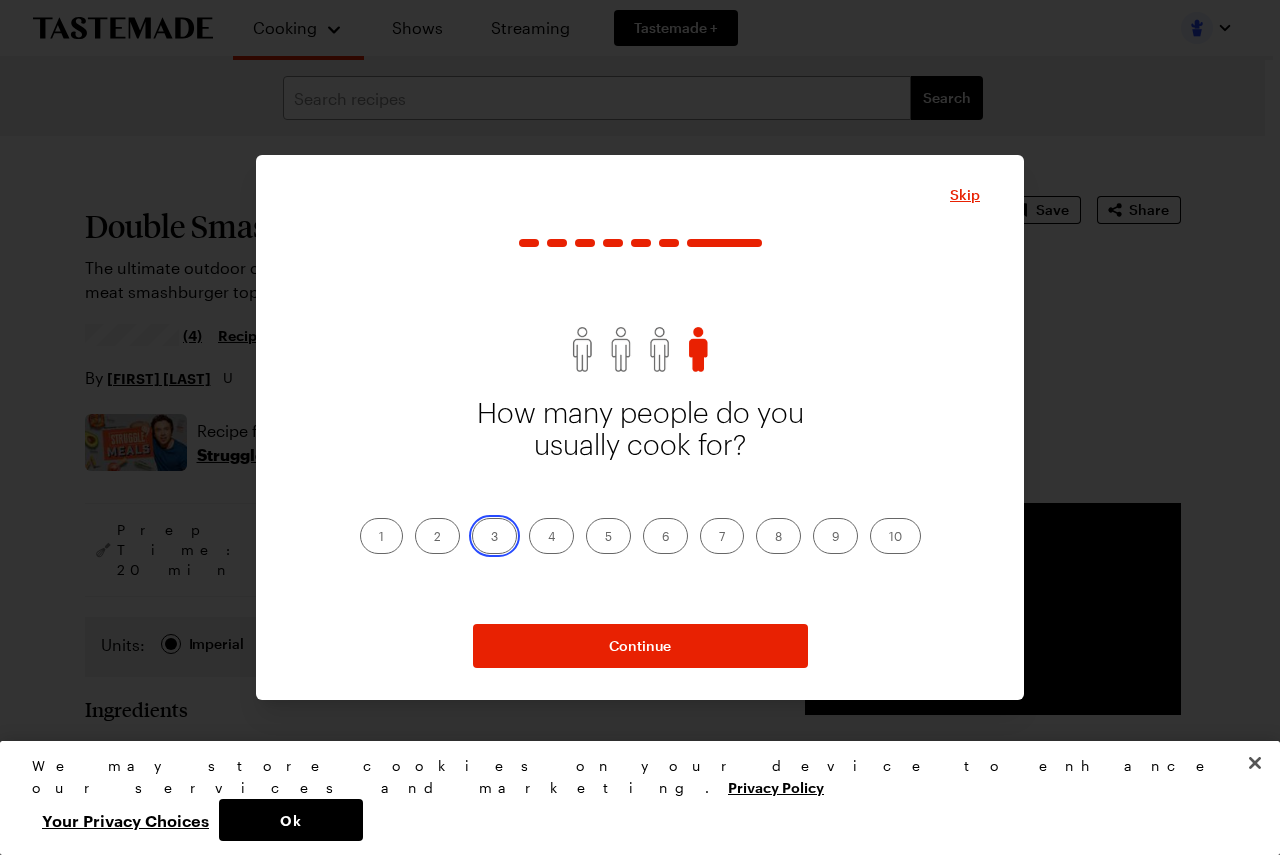 click on "3" at bounding box center [491, 538] 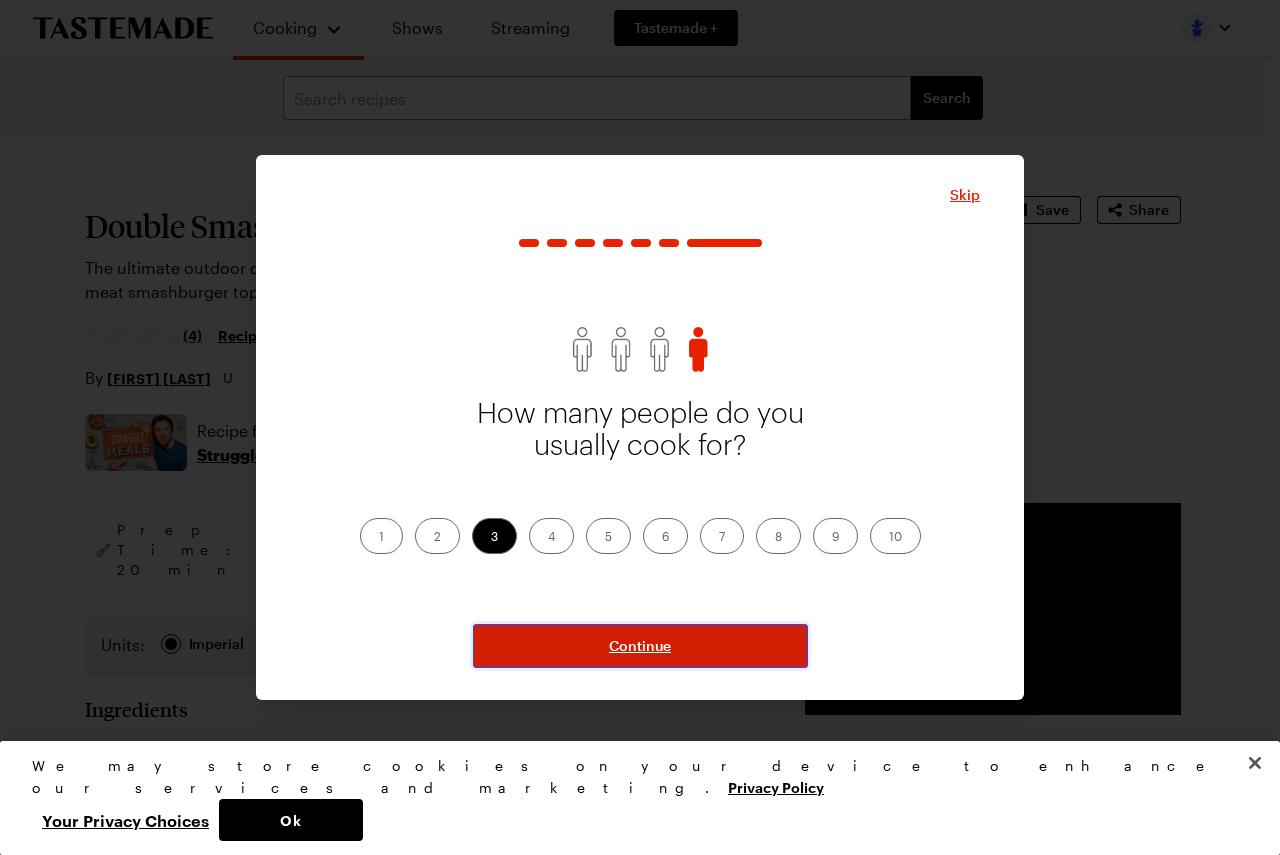 click on "Continue" at bounding box center [640, 646] 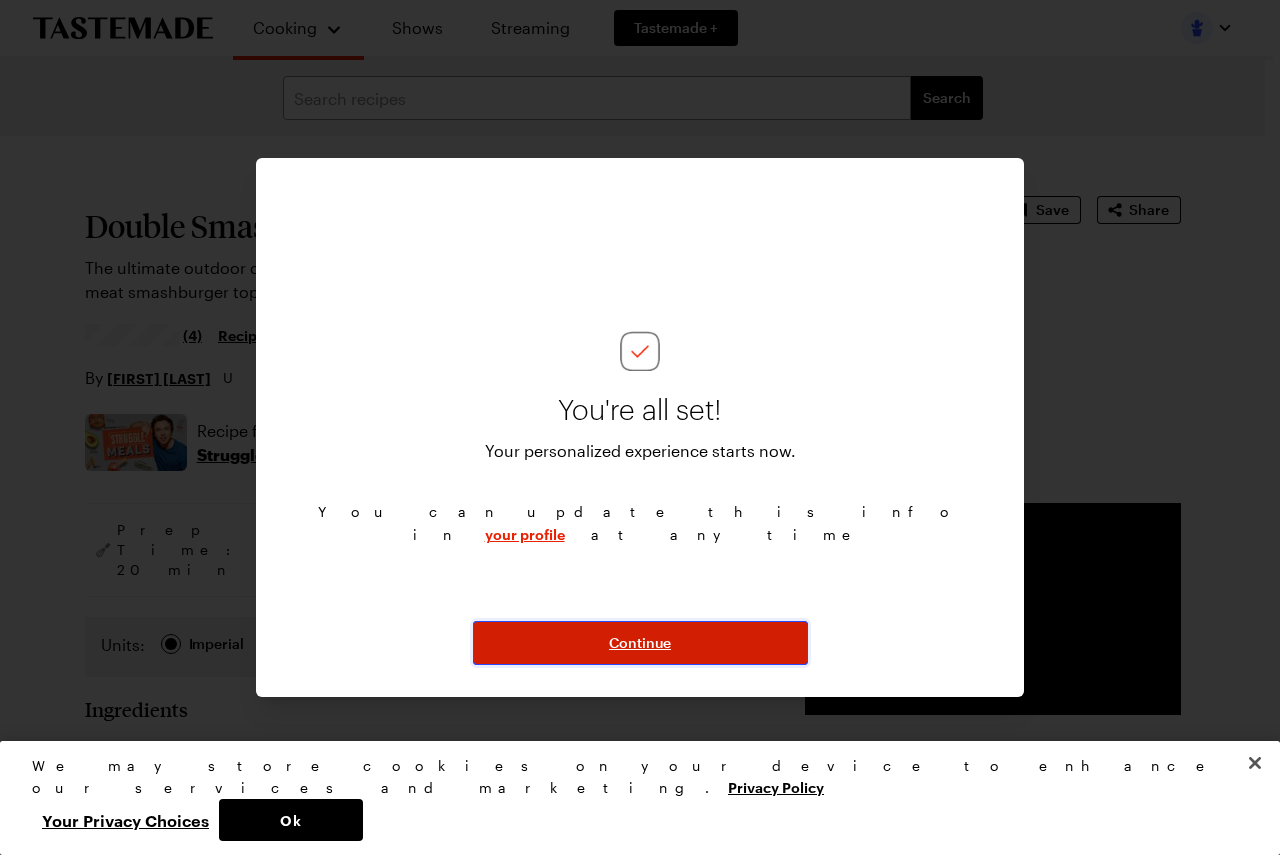 click on "Continue" at bounding box center [640, 643] 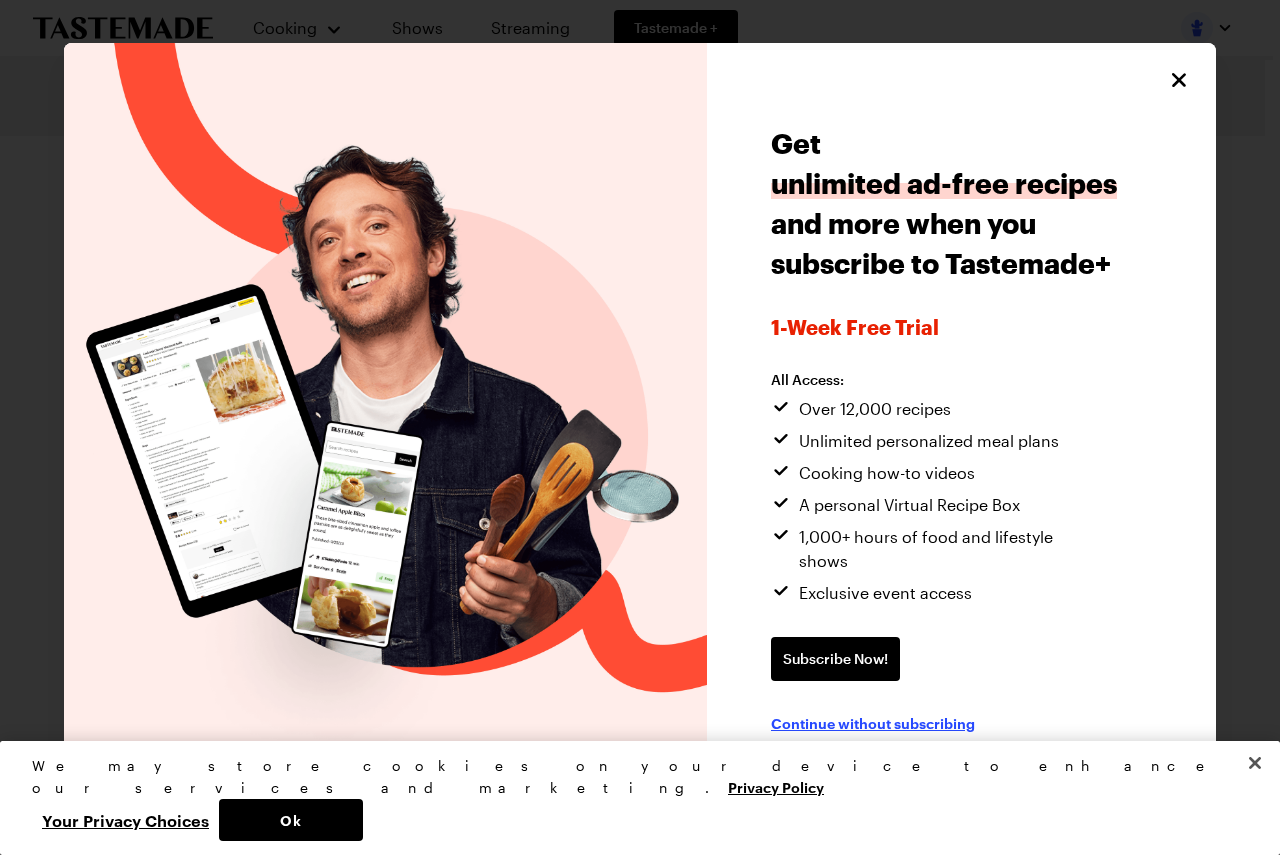 click on "Continue without subscribing" at bounding box center [873, 723] 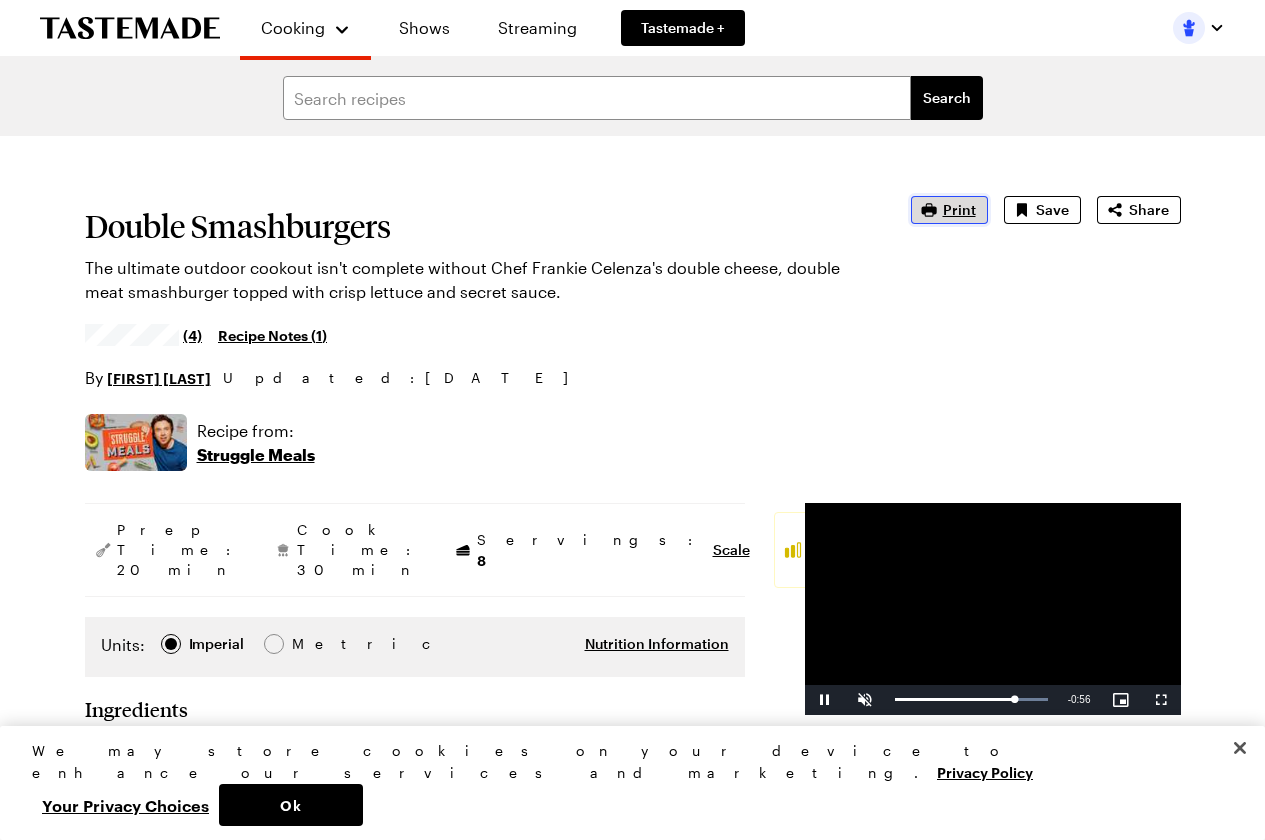 click on "Print" at bounding box center [959, 210] 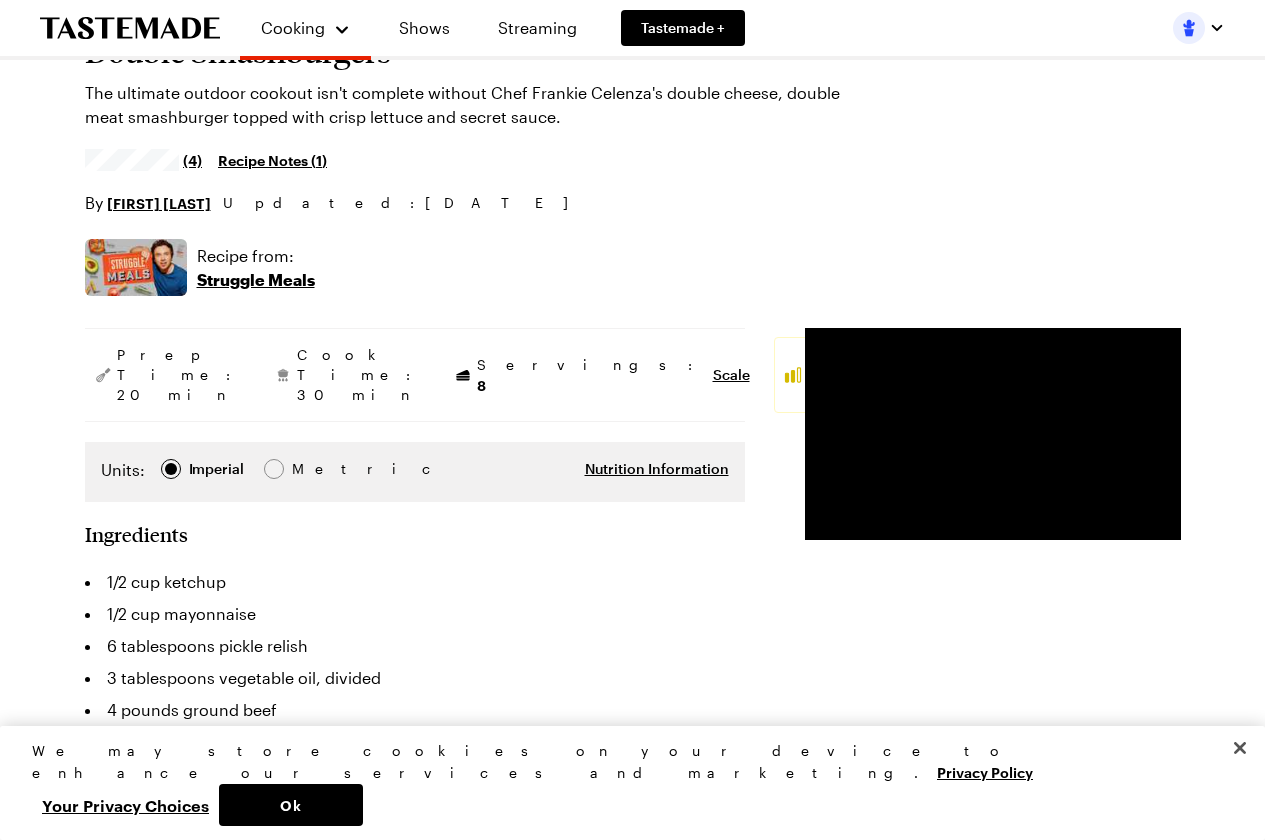 scroll, scrollTop: 0, scrollLeft: 0, axis: both 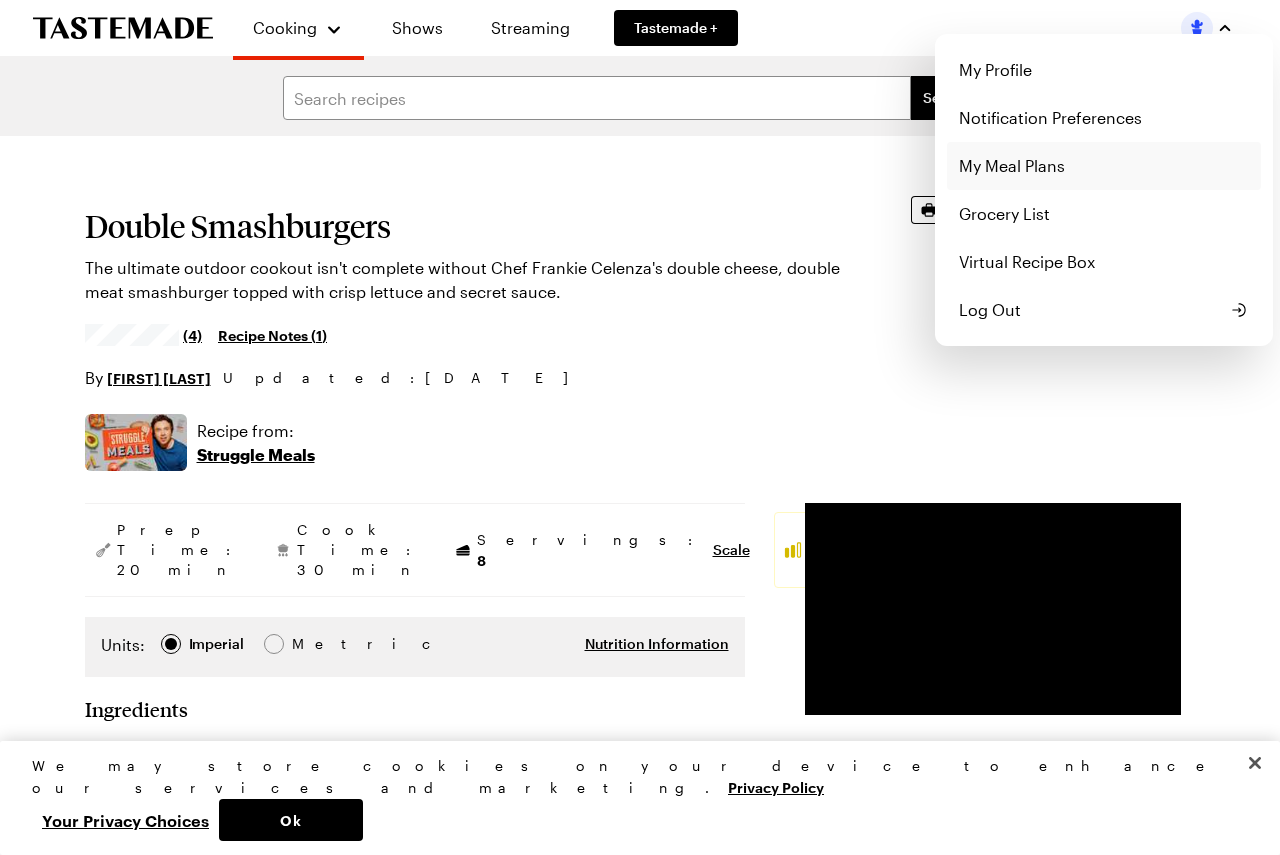 click on "My Meal Plans" at bounding box center [1104, 166] 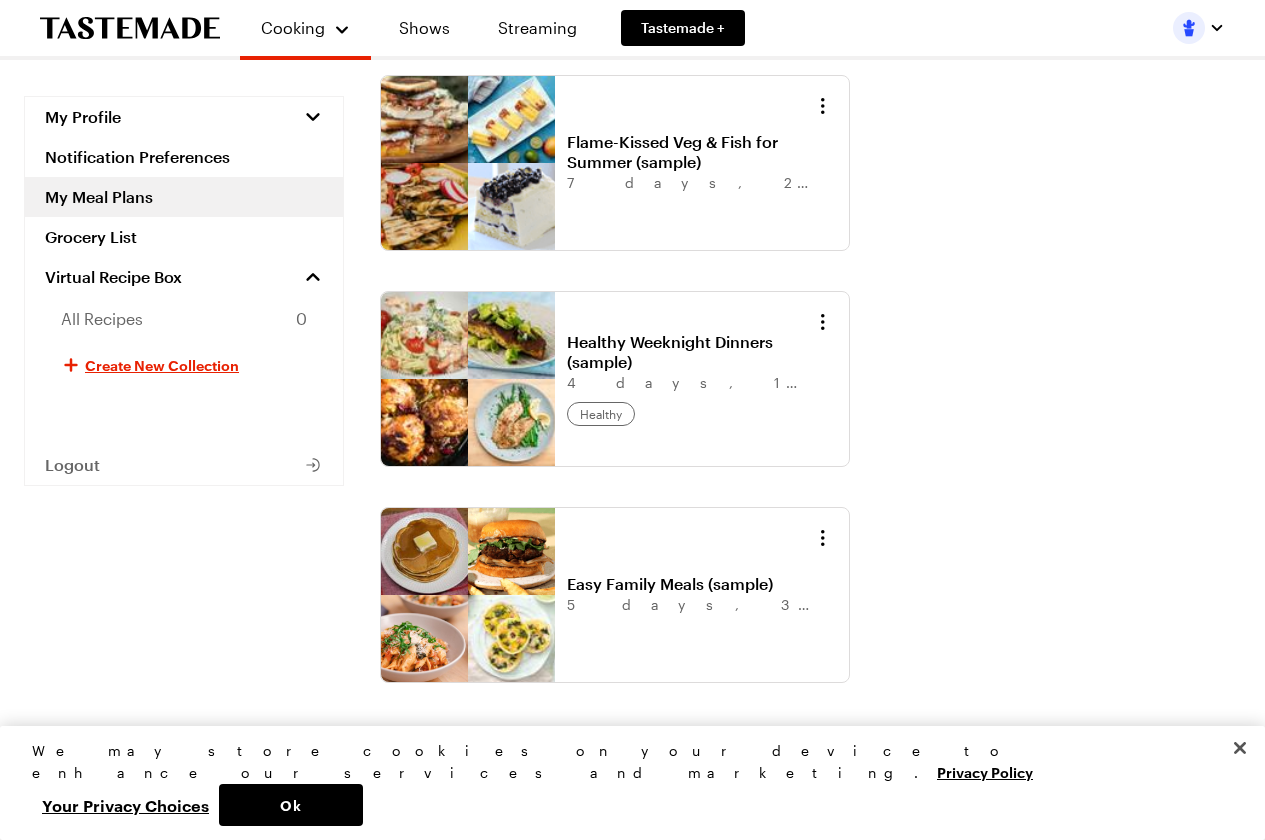 scroll, scrollTop: 340, scrollLeft: 0, axis: vertical 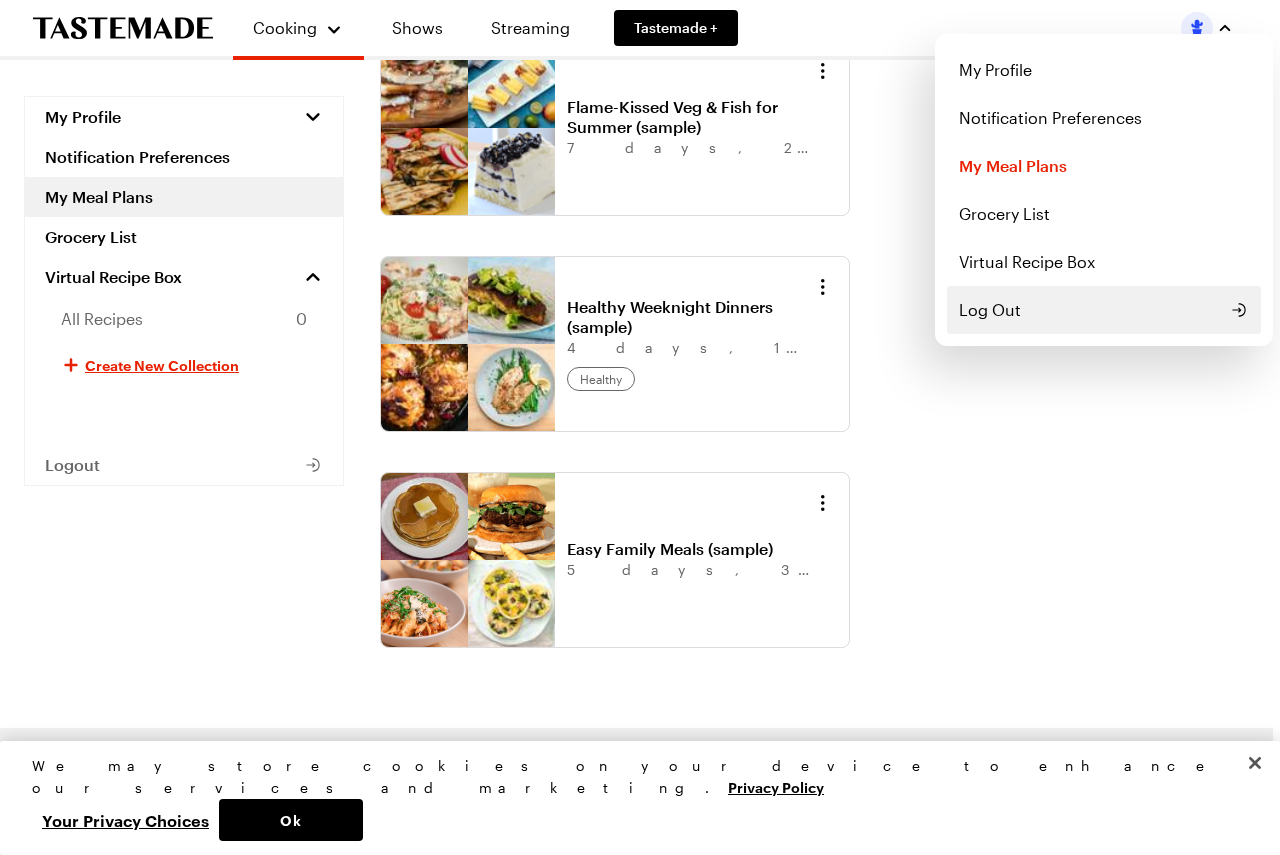 click on "Log Out" at bounding box center [990, 310] 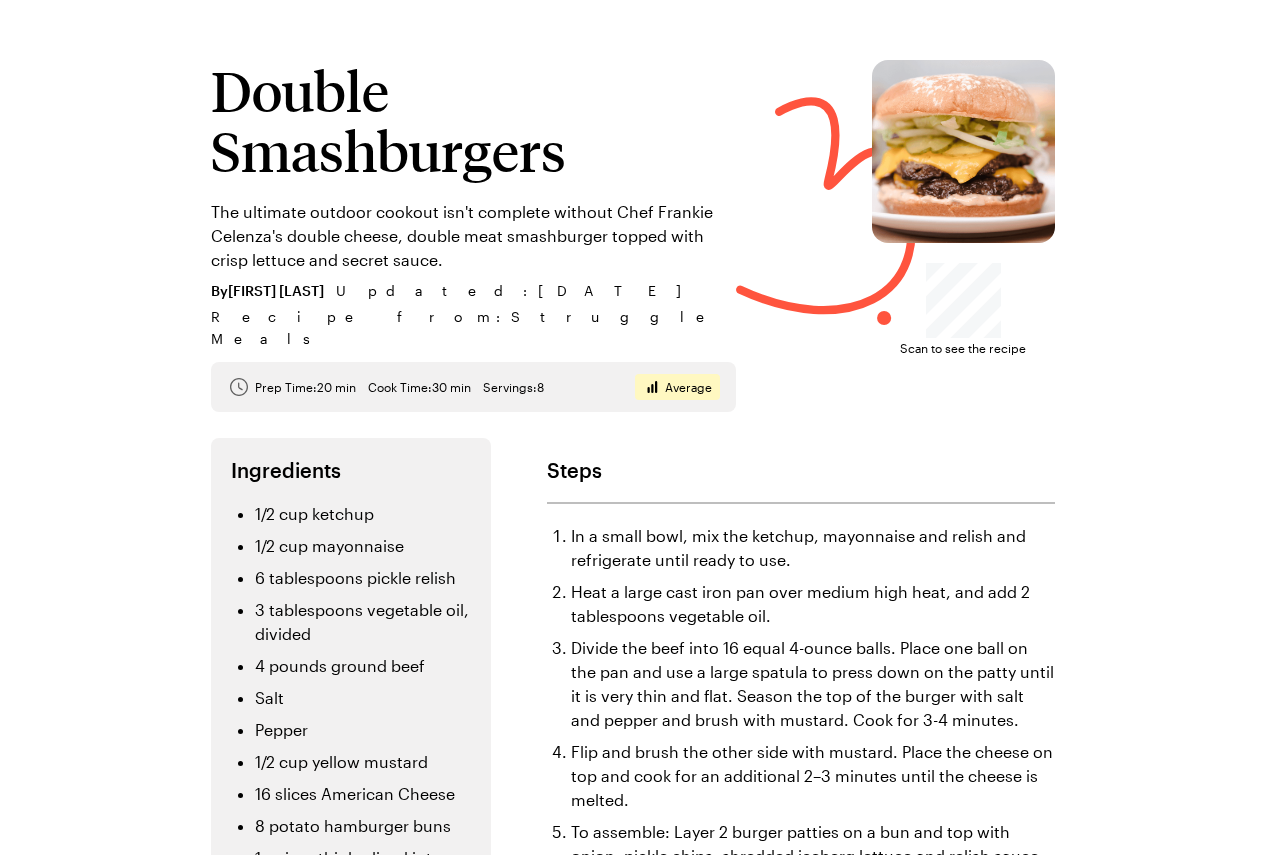 scroll, scrollTop: 0, scrollLeft: 0, axis: both 